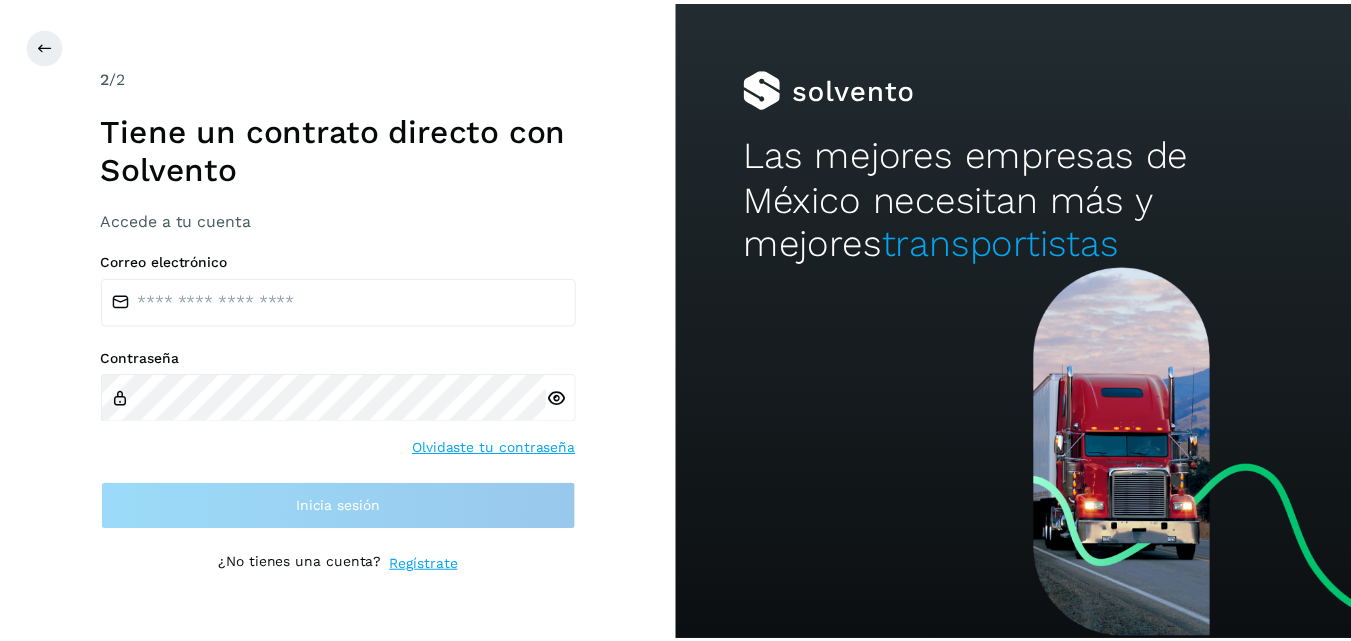 scroll, scrollTop: 0, scrollLeft: 0, axis: both 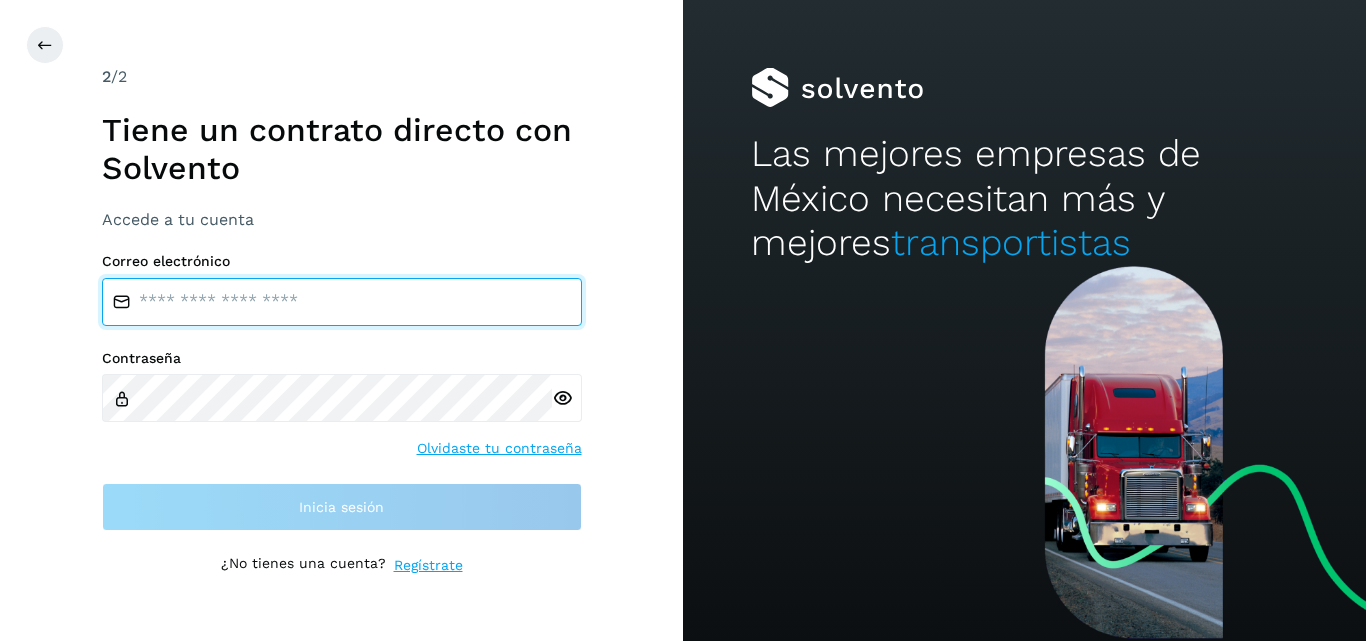 click at bounding box center [342, 302] 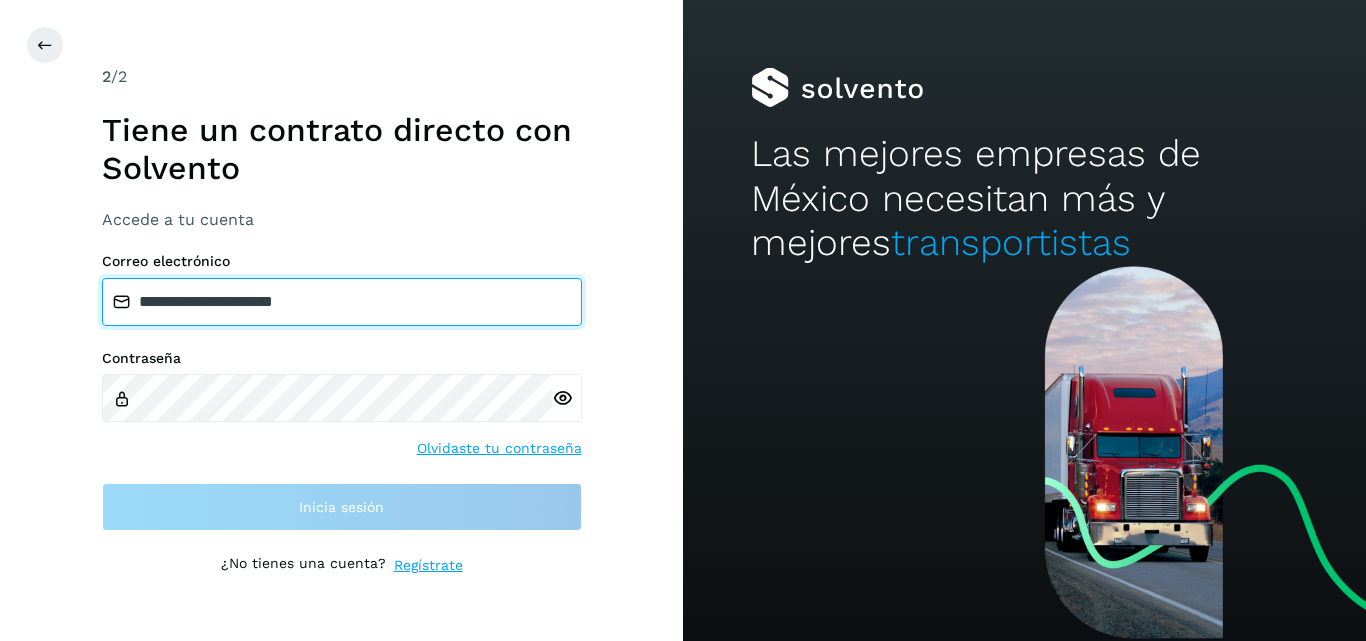 type on "**********" 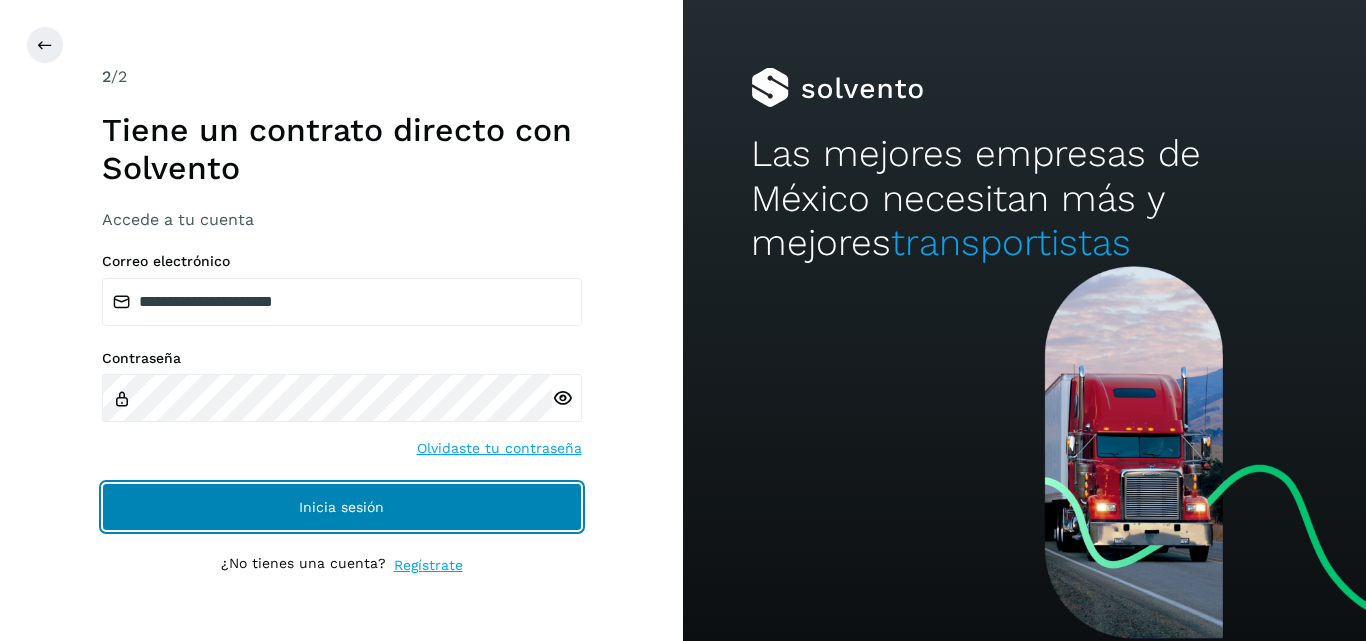 click on "Inicia sesión" at bounding box center (342, 507) 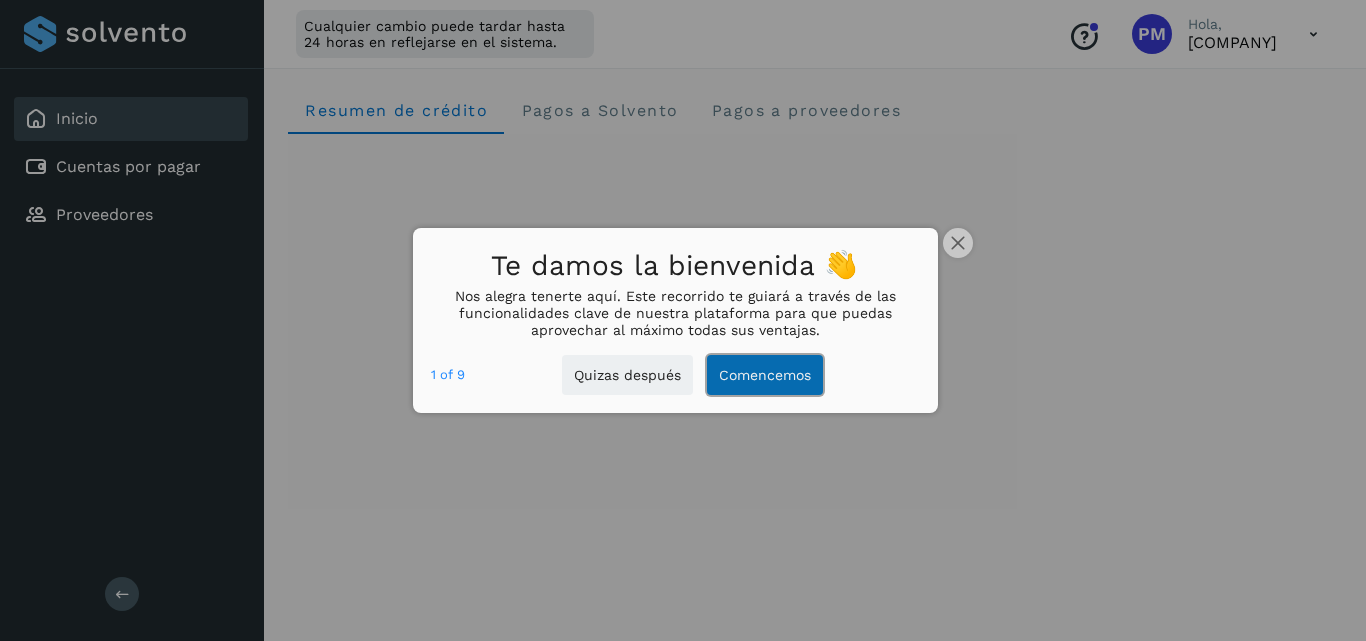 click on "Comencemos" at bounding box center (765, 375) 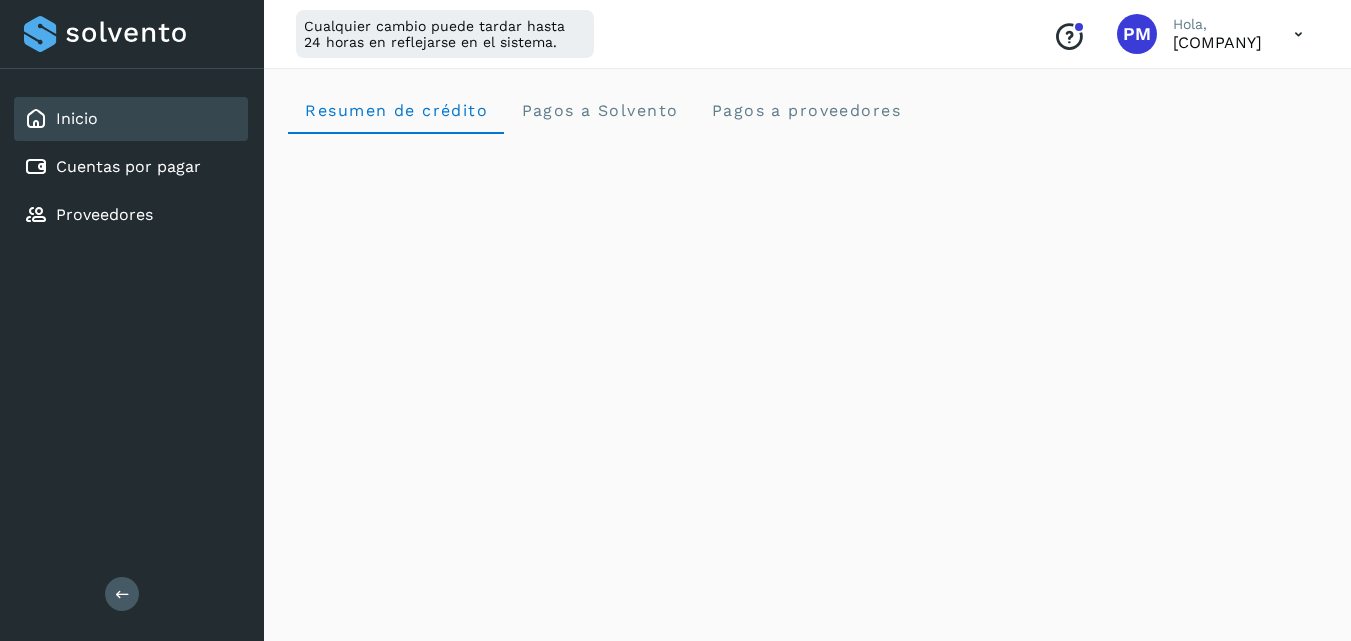click on "PM Hola, [COMPANY]" at bounding box center [807, 34] 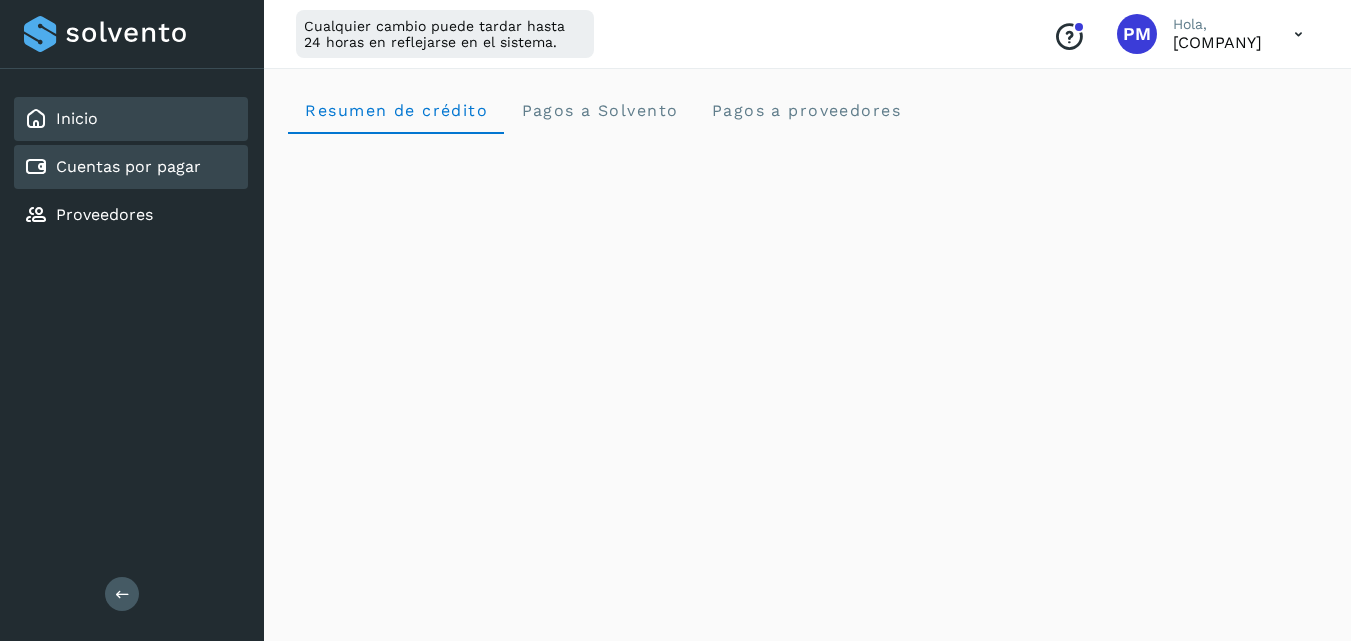 click on "Cuentas por pagar" at bounding box center [128, 166] 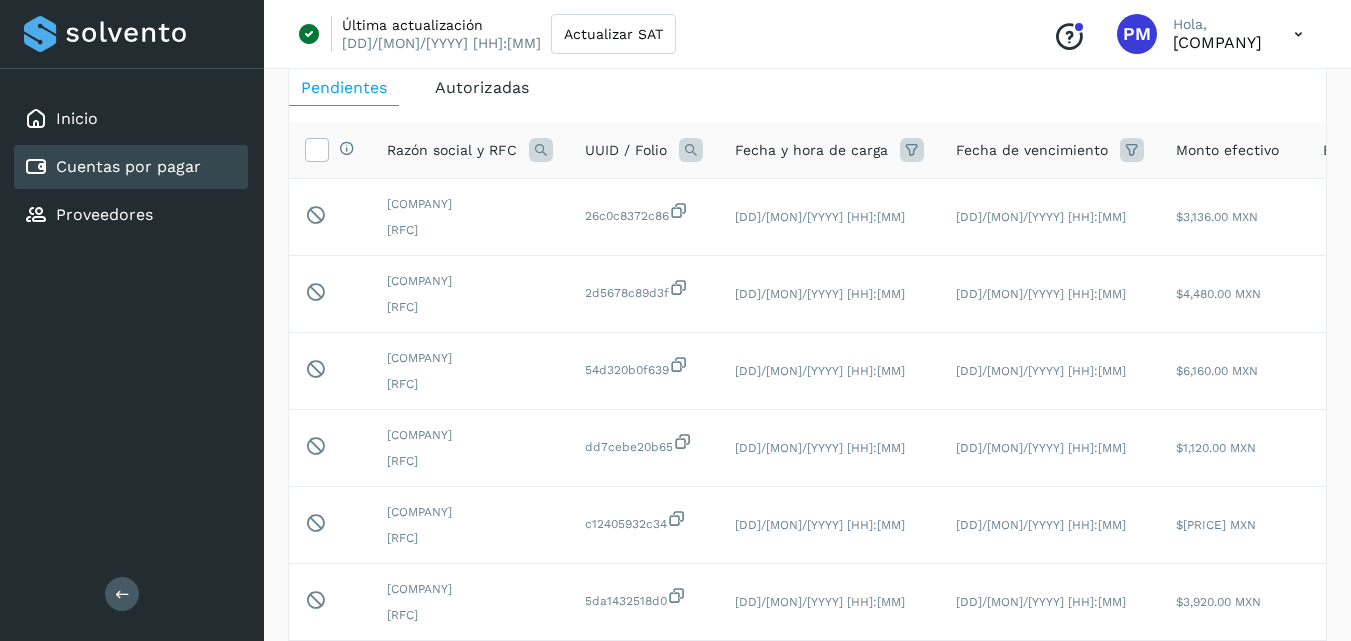 scroll, scrollTop: 100, scrollLeft: 0, axis: vertical 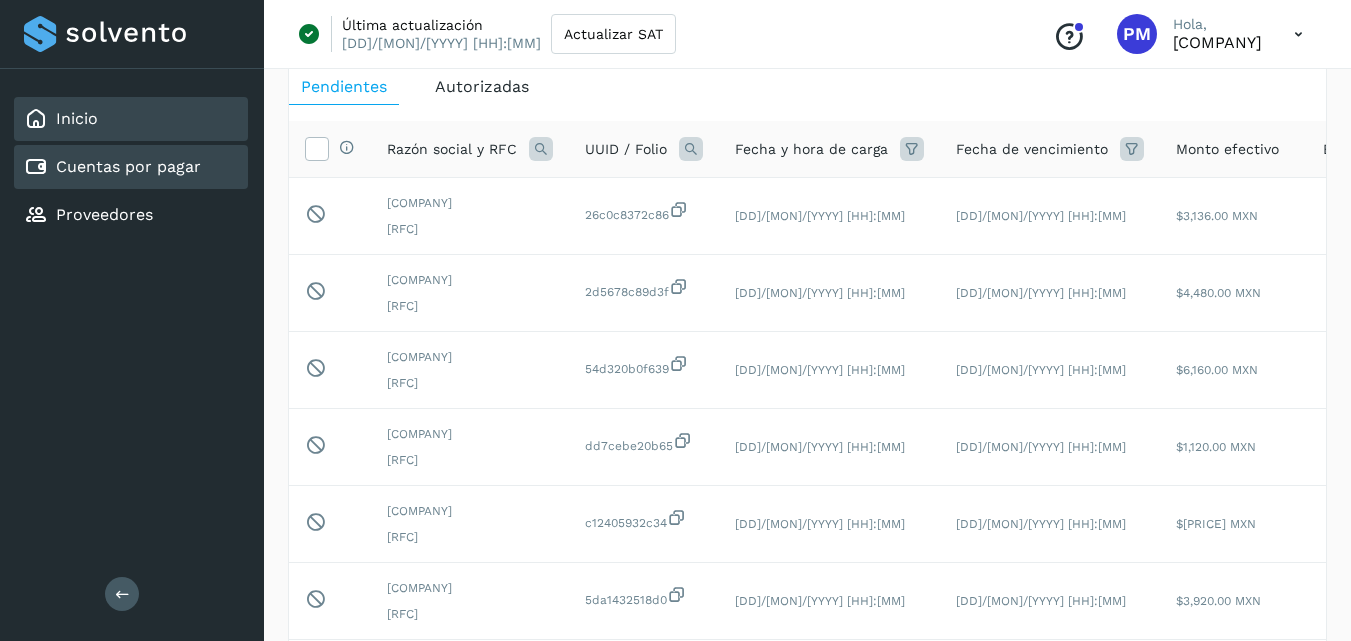 click on "Inicio" 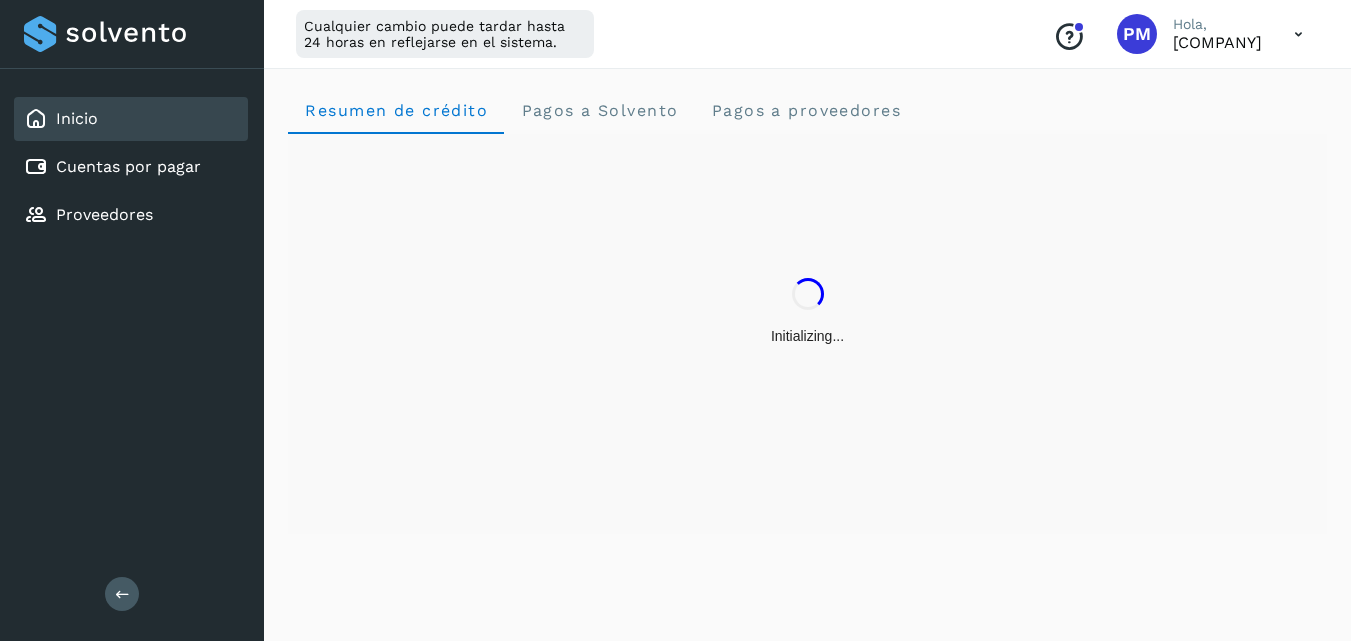 scroll, scrollTop: 0, scrollLeft: 0, axis: both 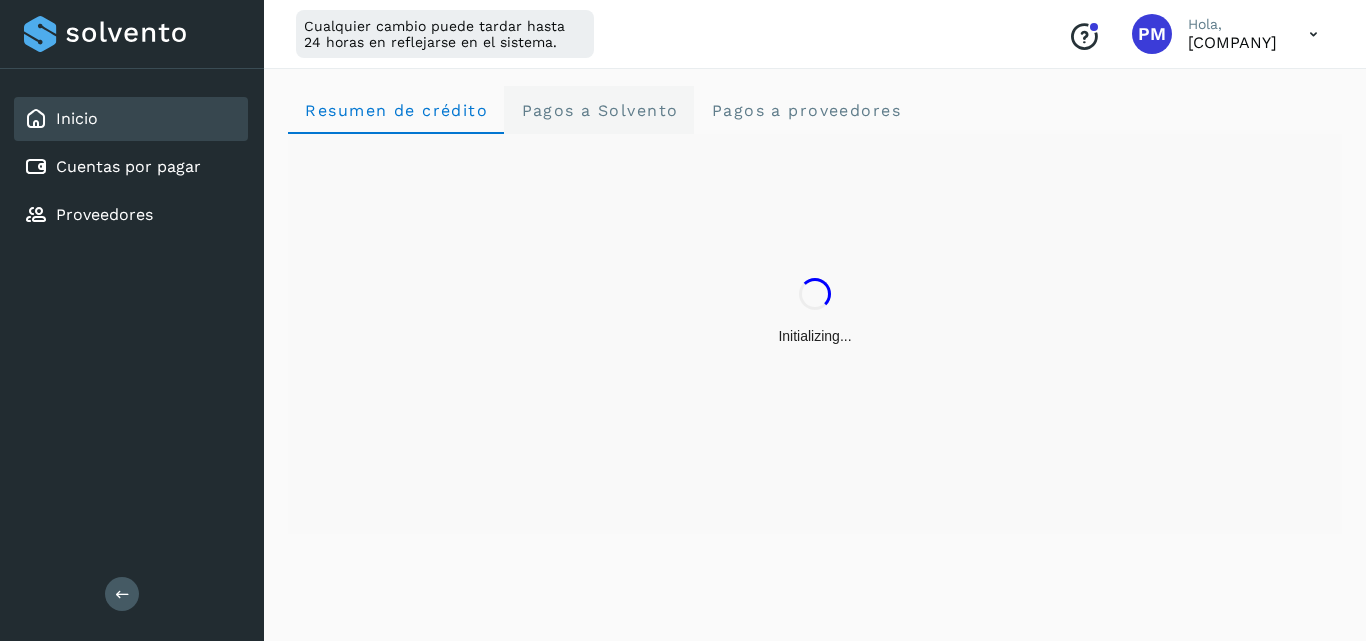 click on "Pagos a Solvento" 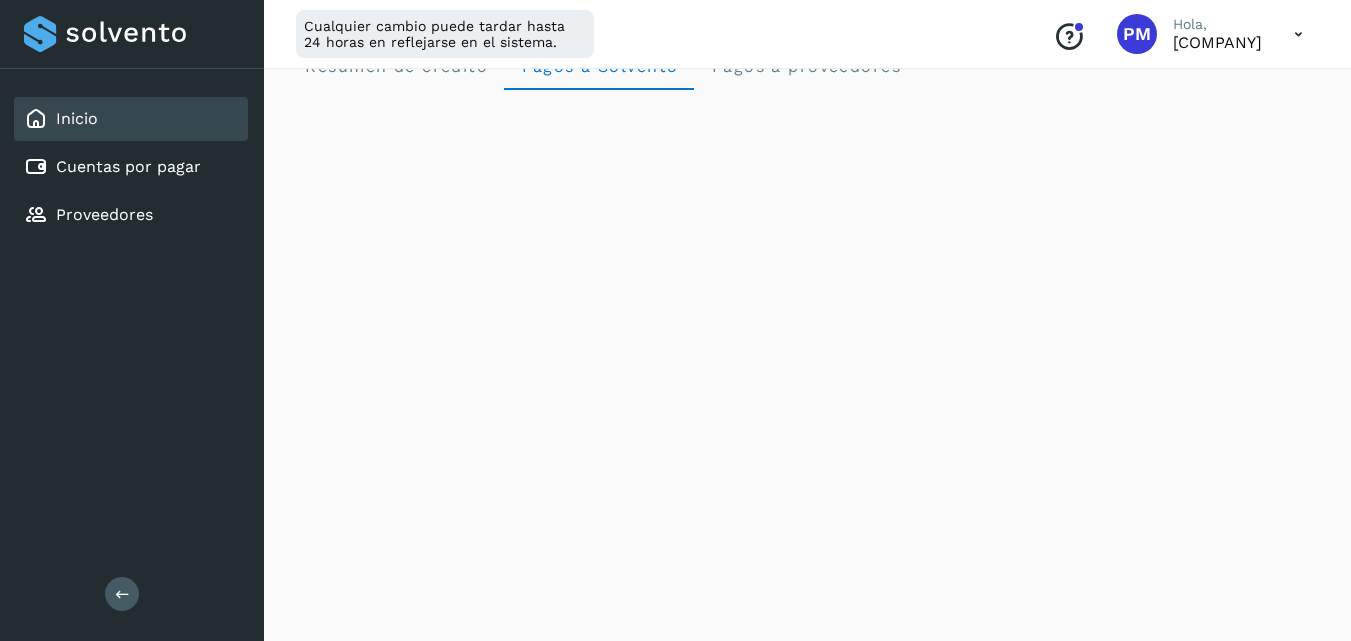scroll, scrollTop: 0, scrollLeft: 0, axis: both 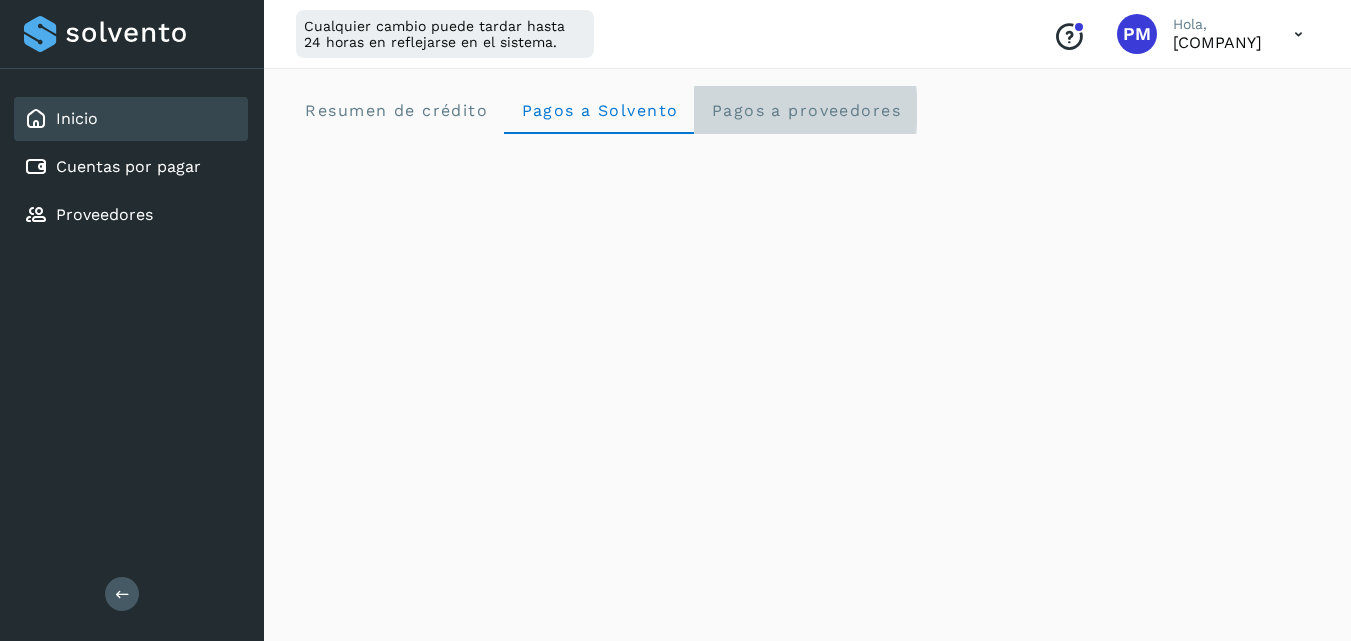 click on "Pagos a proveedores" 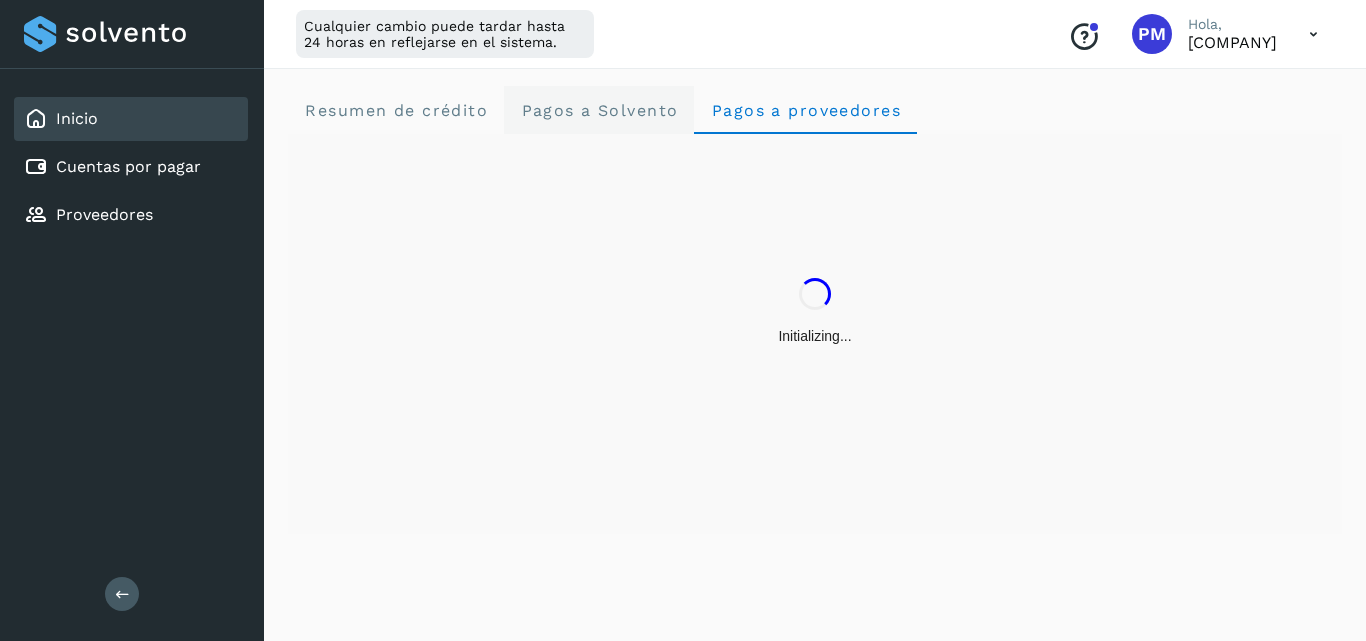 click on "Pagos a Solvento" 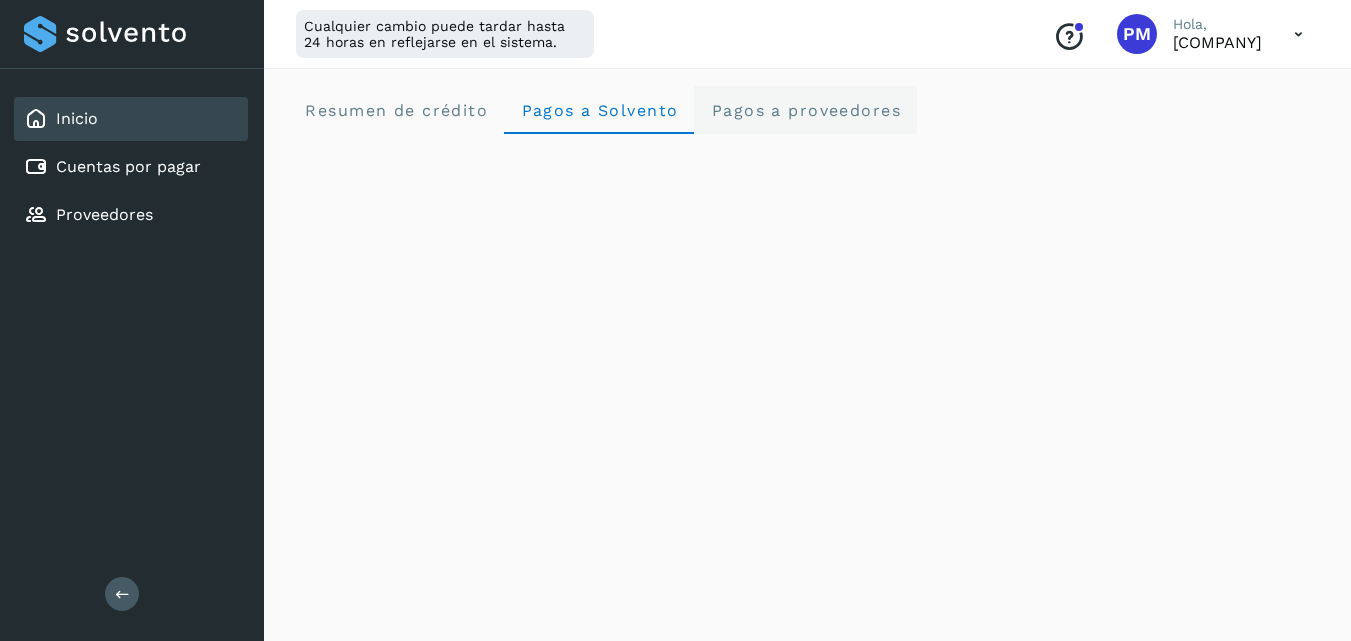 click on "Pagos a proveedores" 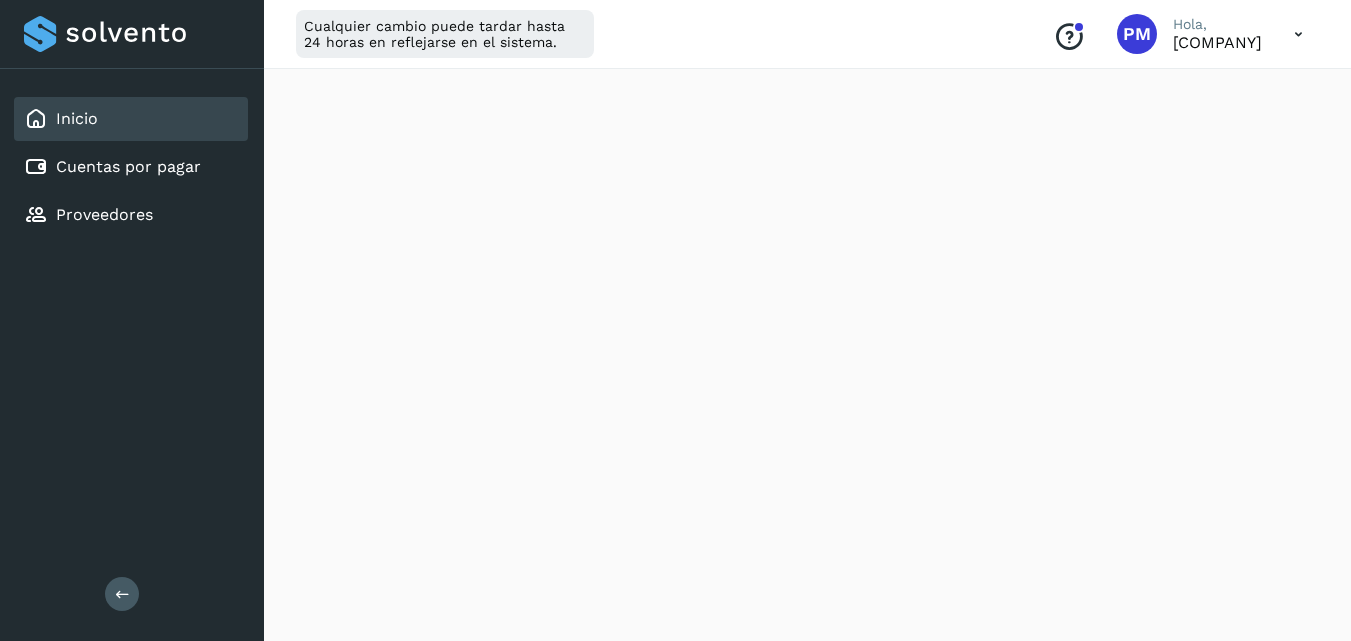 scroll, scrollTop: 500, scrollLeft: 0, axis: vertical 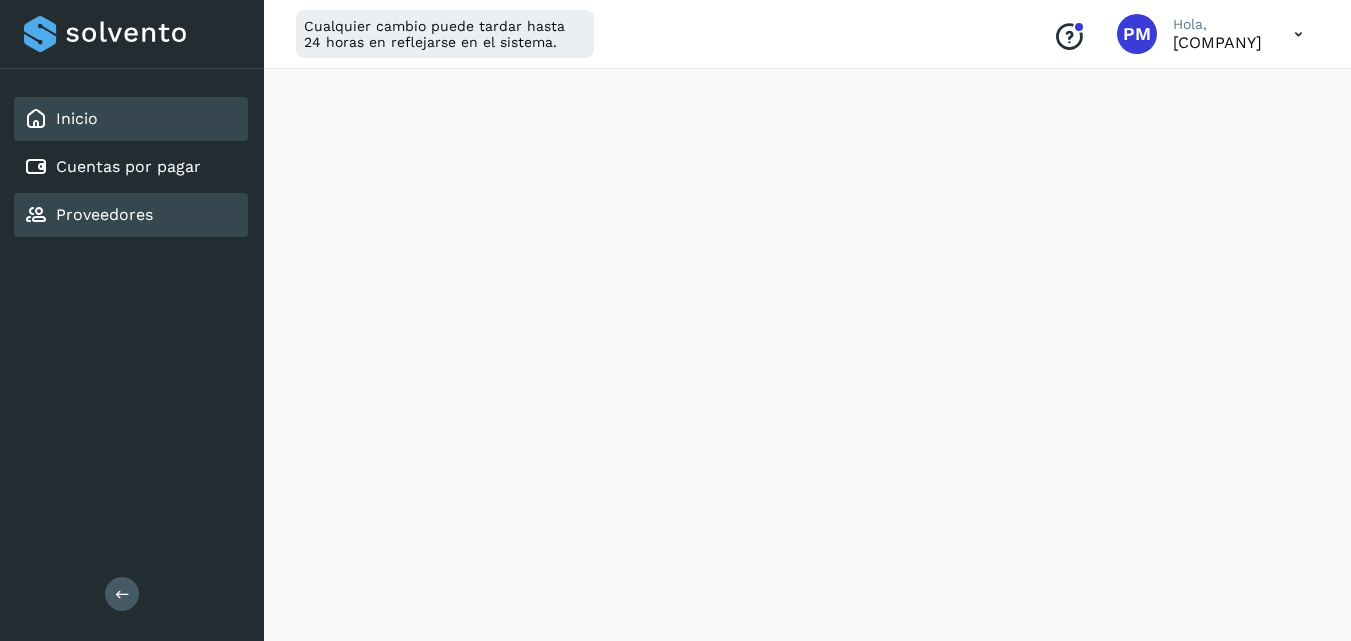 click on "Proveedores" 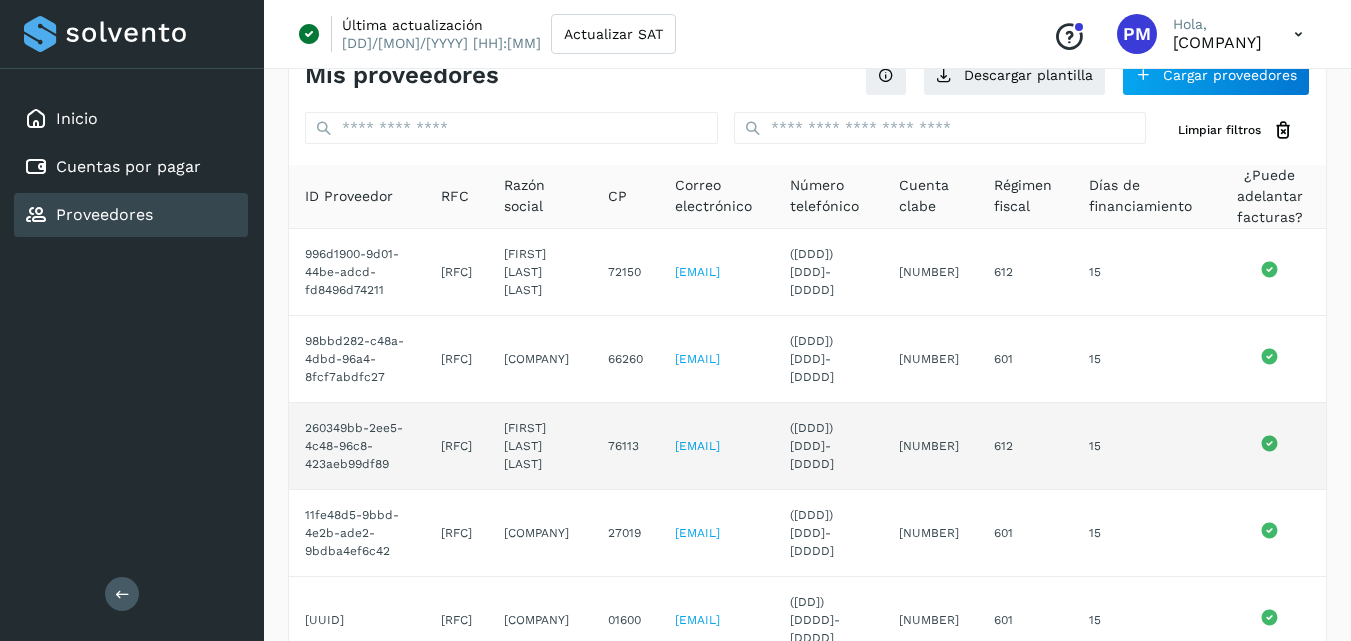 scroll, scrollTop: 0, scrollLeft: 0, axis: both 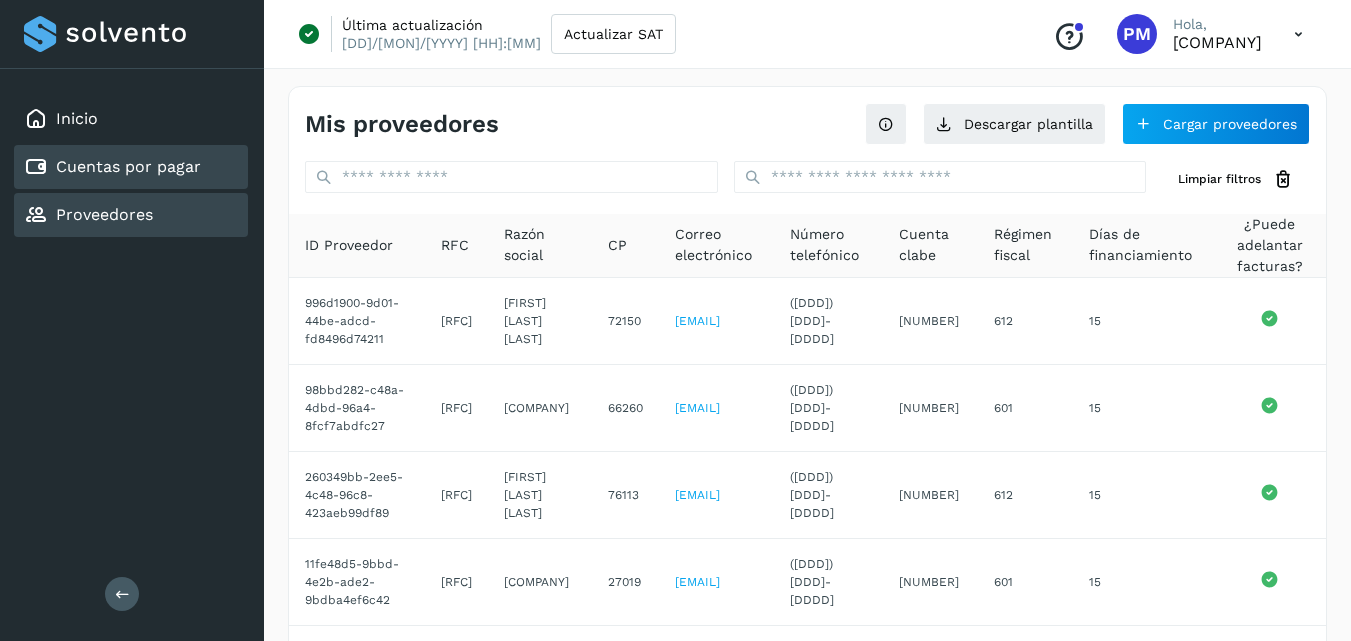 click on "Cuentas por pagar" 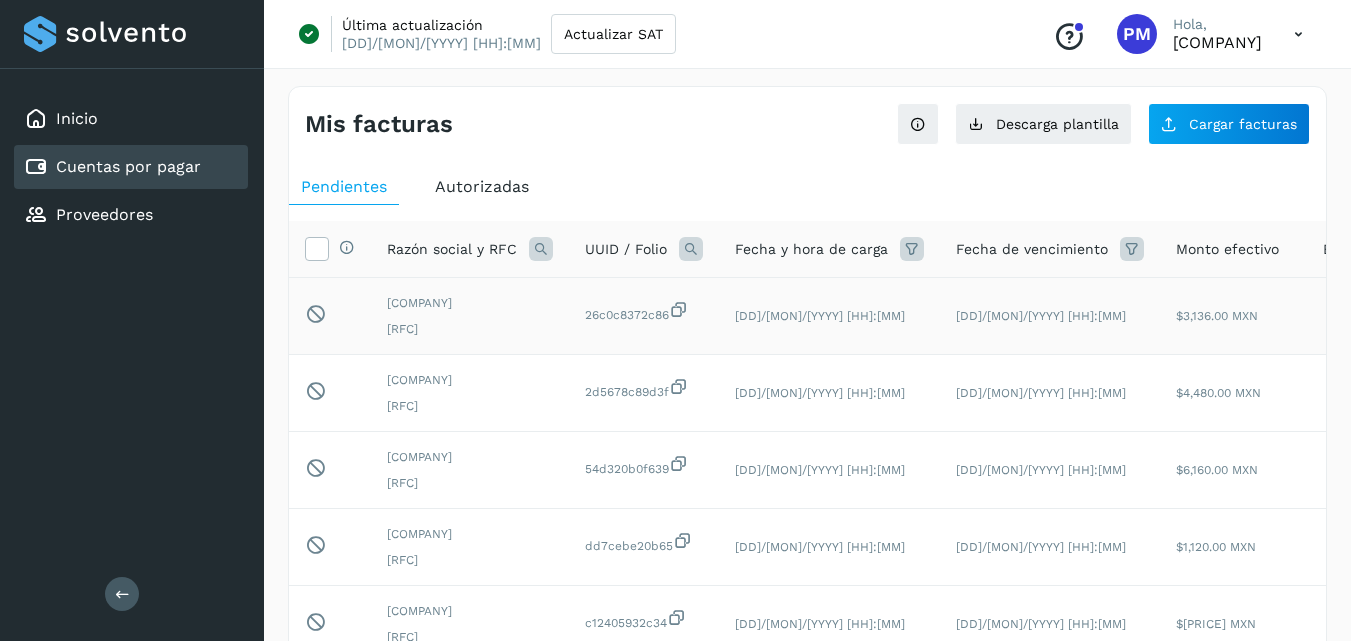 click on "[DD]/[MON]/[YYYY] [HH]:[MM]" 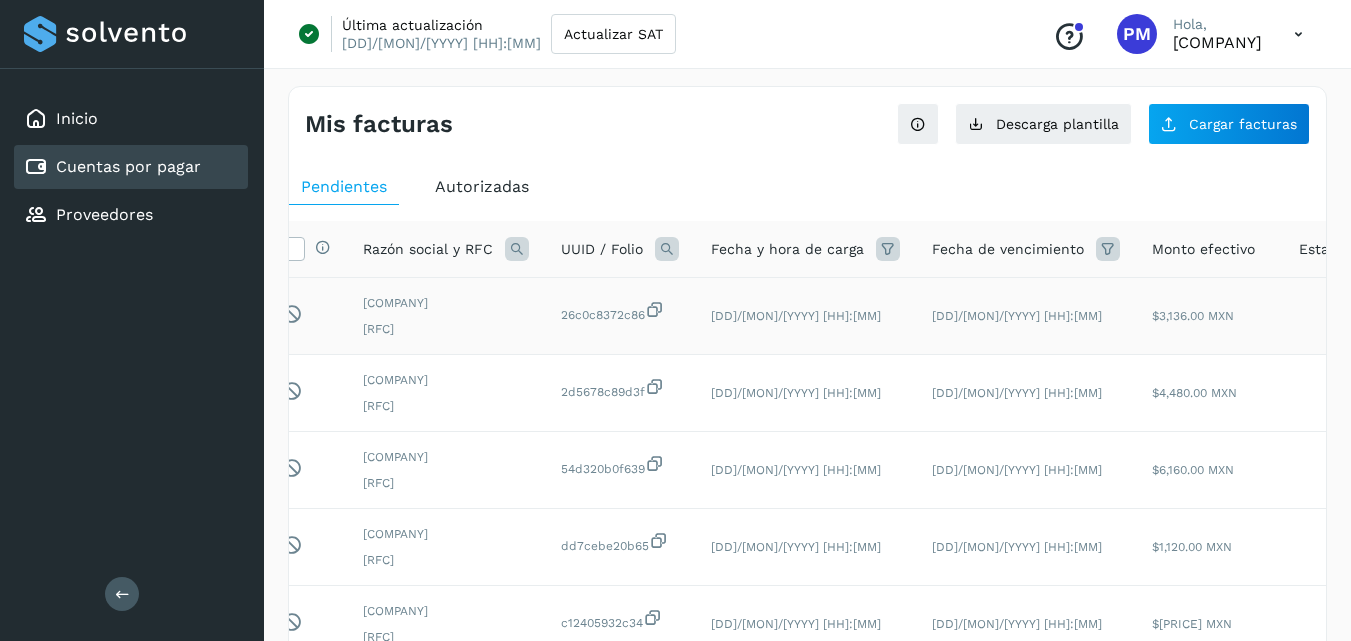 scroll, scrollTop: 0, scrollLeft: 0, axis: both 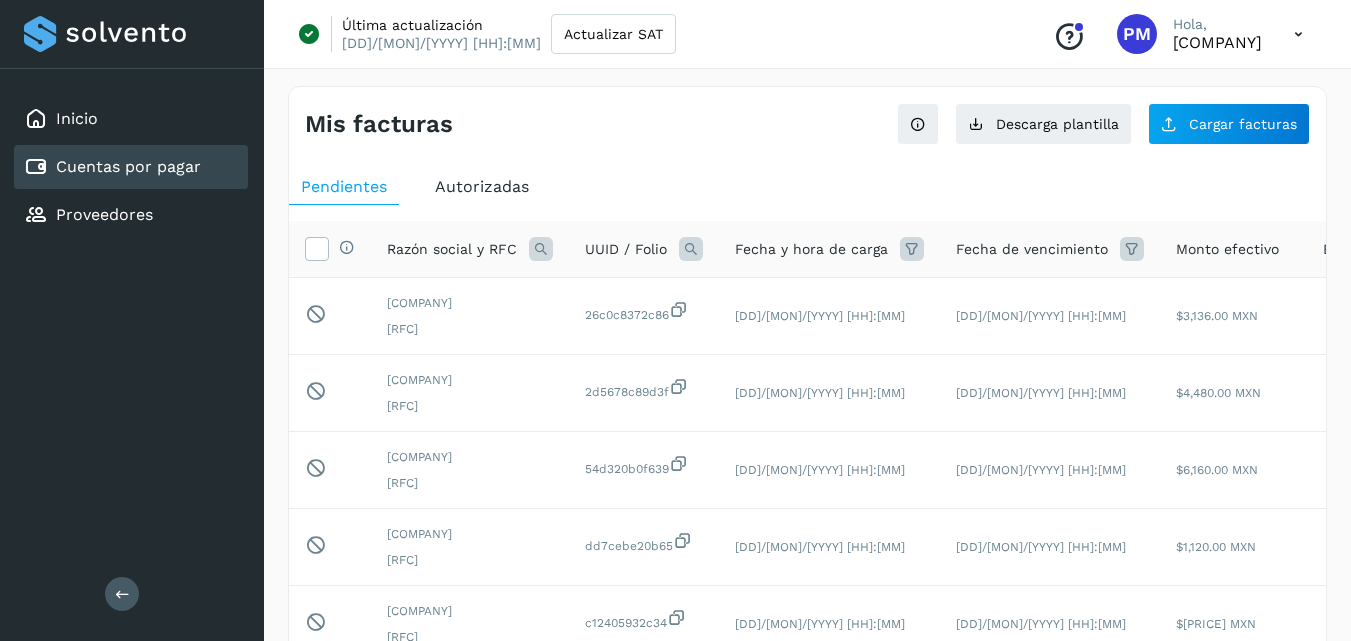 click on "Fecha y hora de carga" at bounding box center [811, 249] 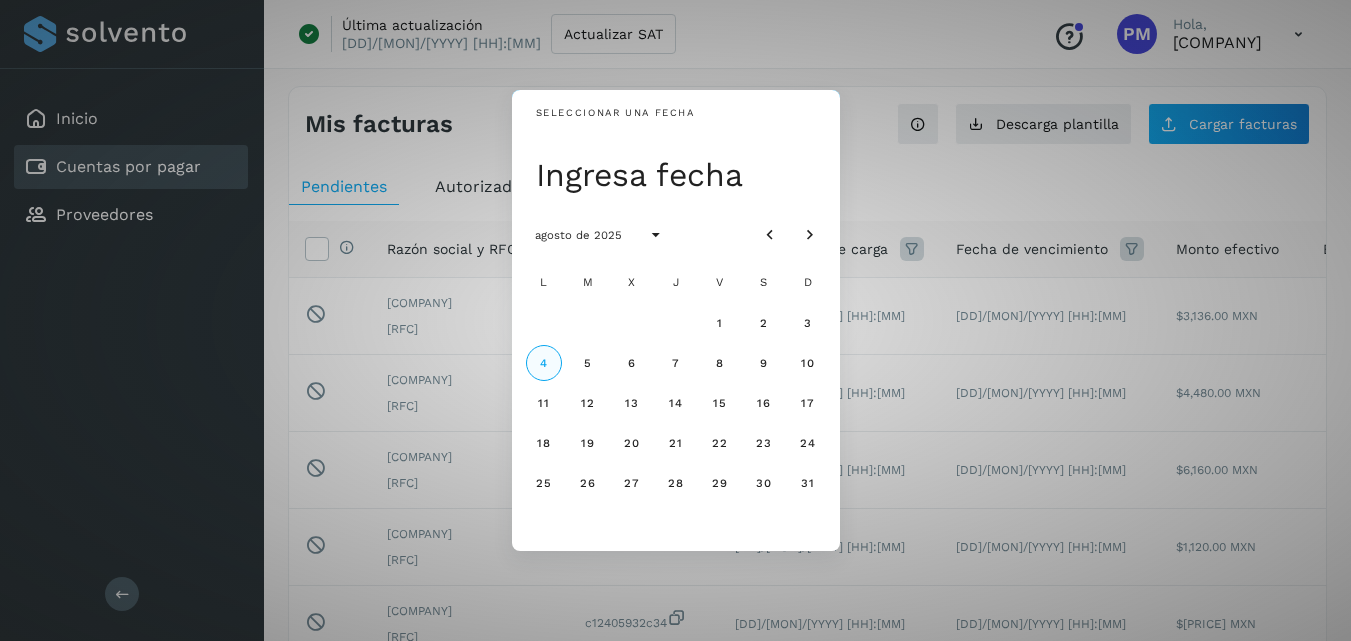 click on "4" at bounding box center [544, 363] 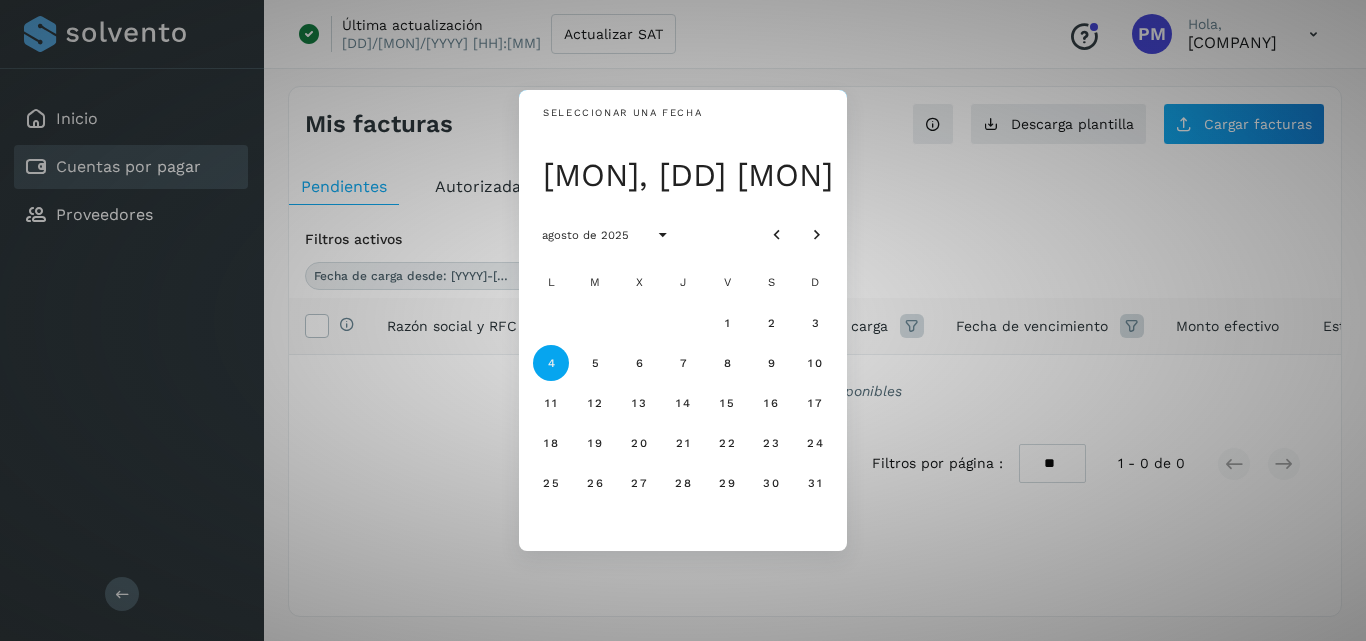 click on "Seleccionar una fecha lun, [DD] [MON] [YYYY] [MON] [YYYY] L M X J V S D 1 2 3 4 5 6 7 8 9 10 11 12 13 14 15 16 17 18 19 20 21 22 23 24 25 26 27 28 29 30 31" at bounding box center (683, 320) 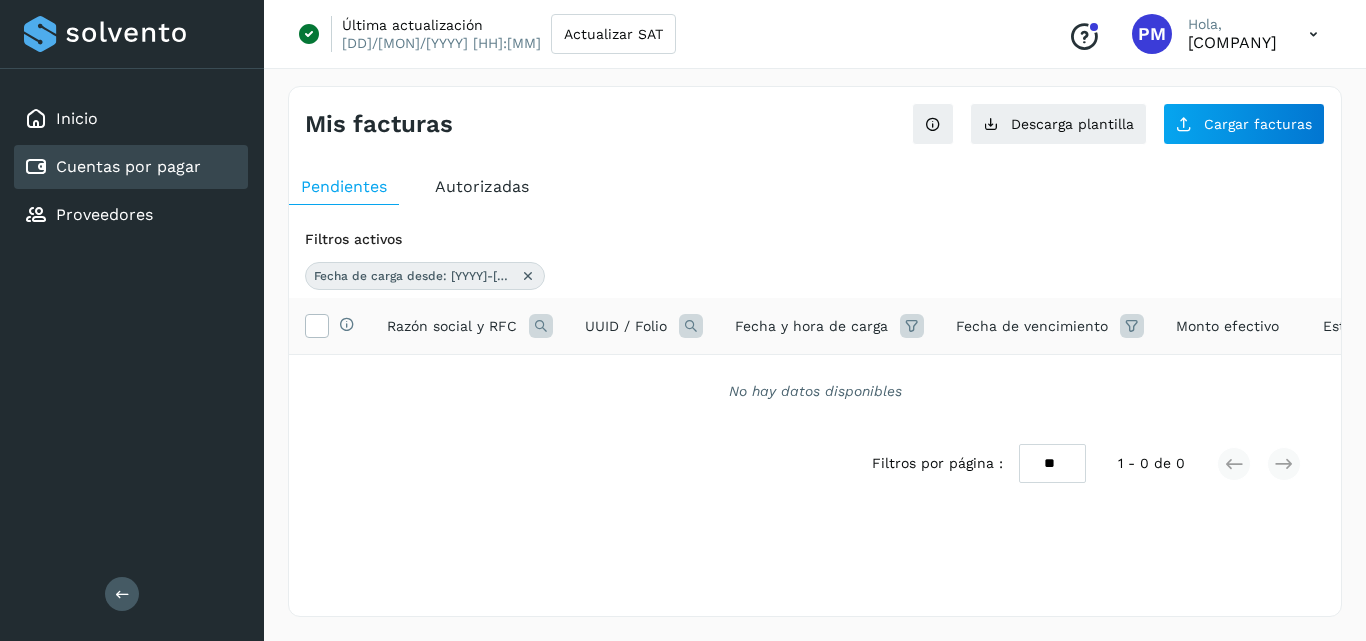 click at bounding box center [912, 326] 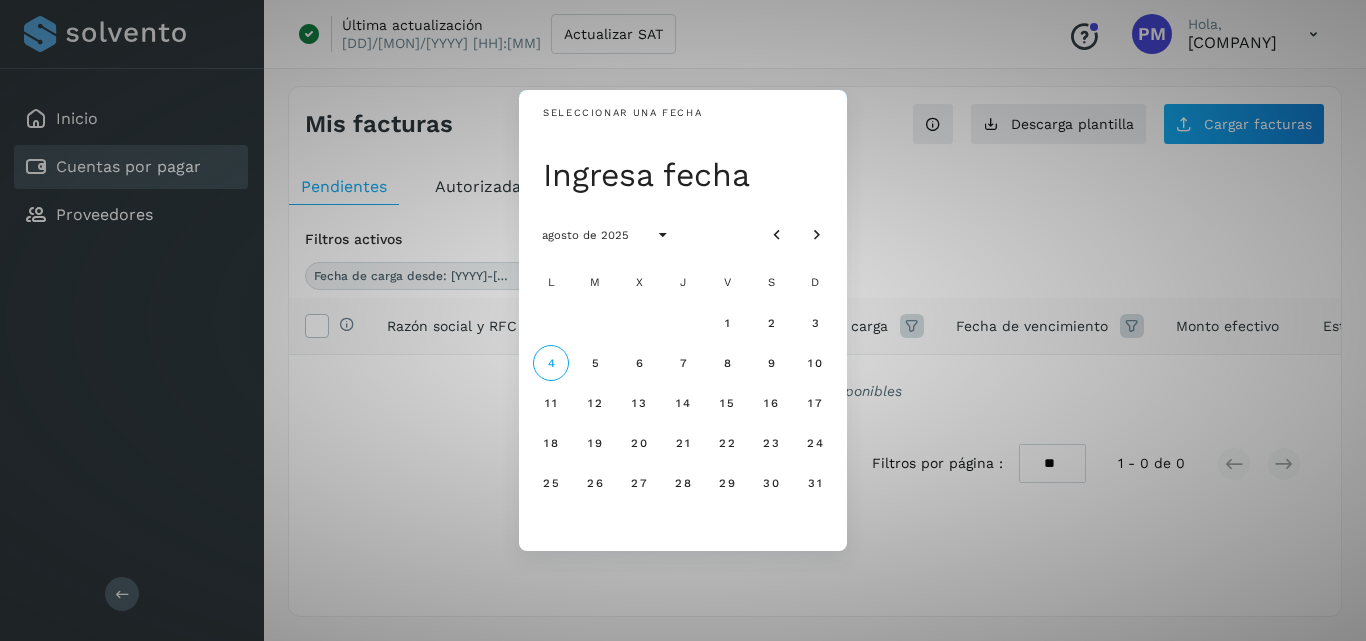 click on "Seleccionar una fecha Ingresa fecha agosto de 2025 L M X J V S D 1 2 3 4 5 6 7 8 9 10 11 12 13 14 15 16 17 18 19 20 21 22 23 24 25 26 27 28 29 30 31" at bounding box center [683, 320] 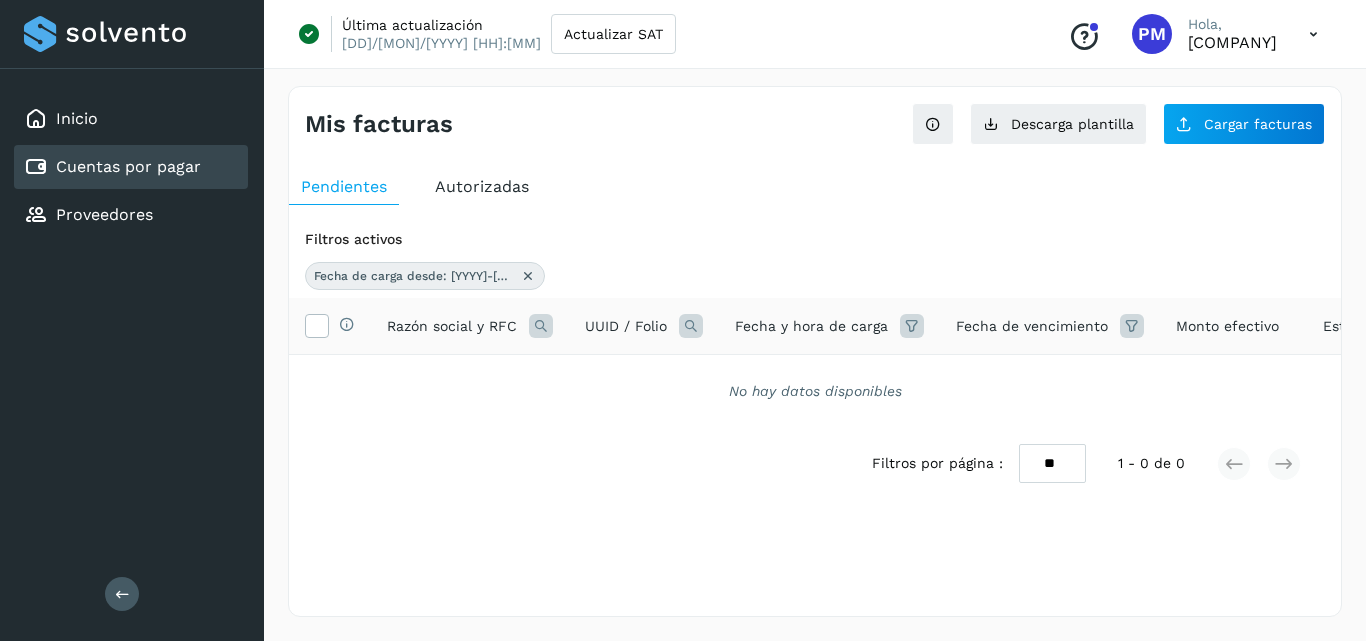 click at bounding box center [528, 276] 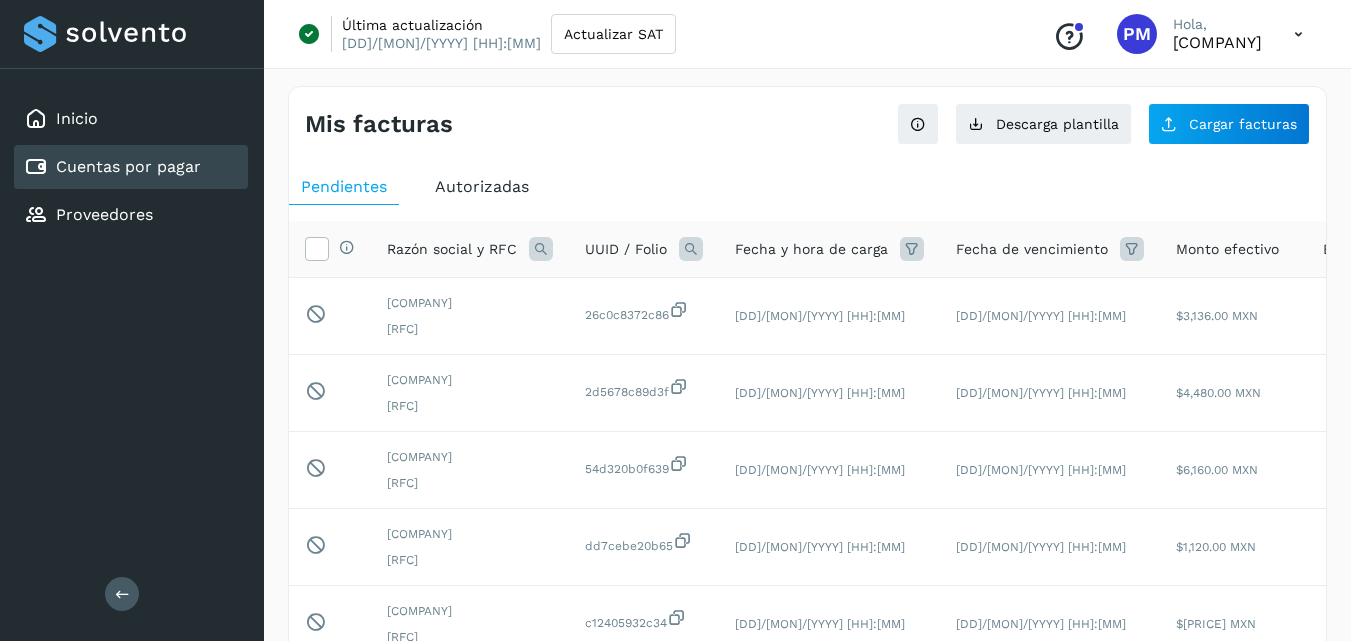 click on "Autorizadas" at bounding box center (482, 186) 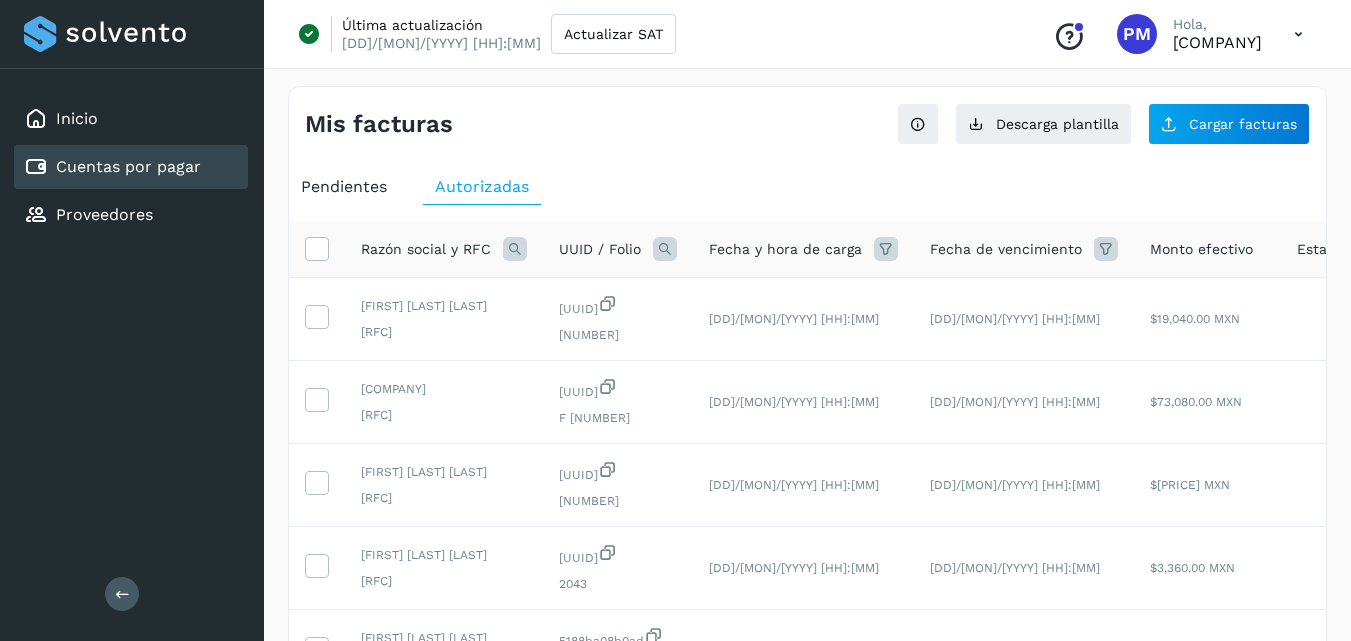 click on "Pendientes" at bounding box center (344, 186) 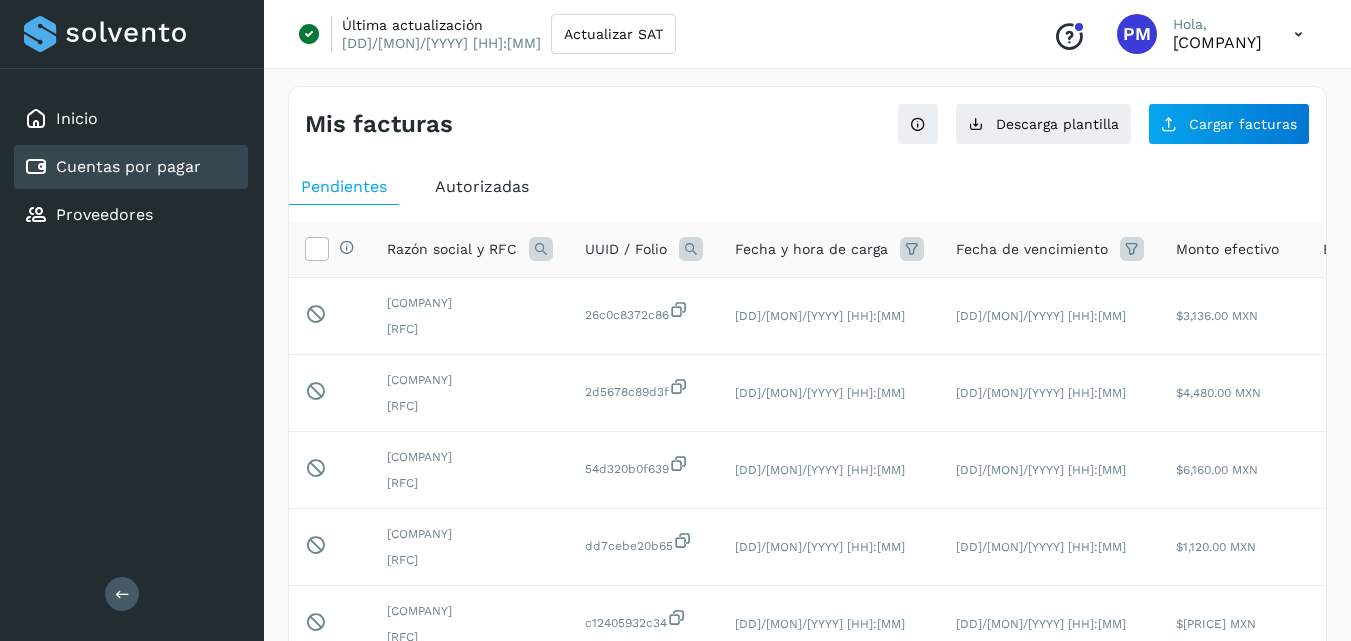click on "Autorizadas" at bounding box center (482, 187) 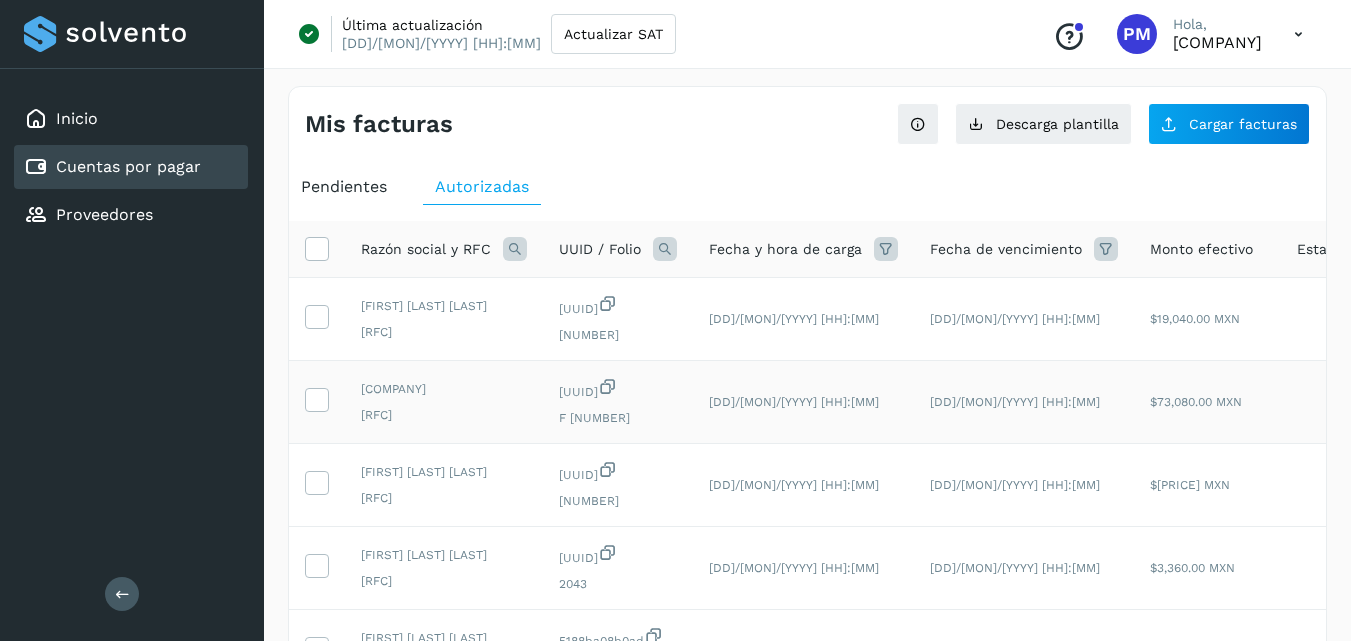 click on "$73,080.00 MXN" 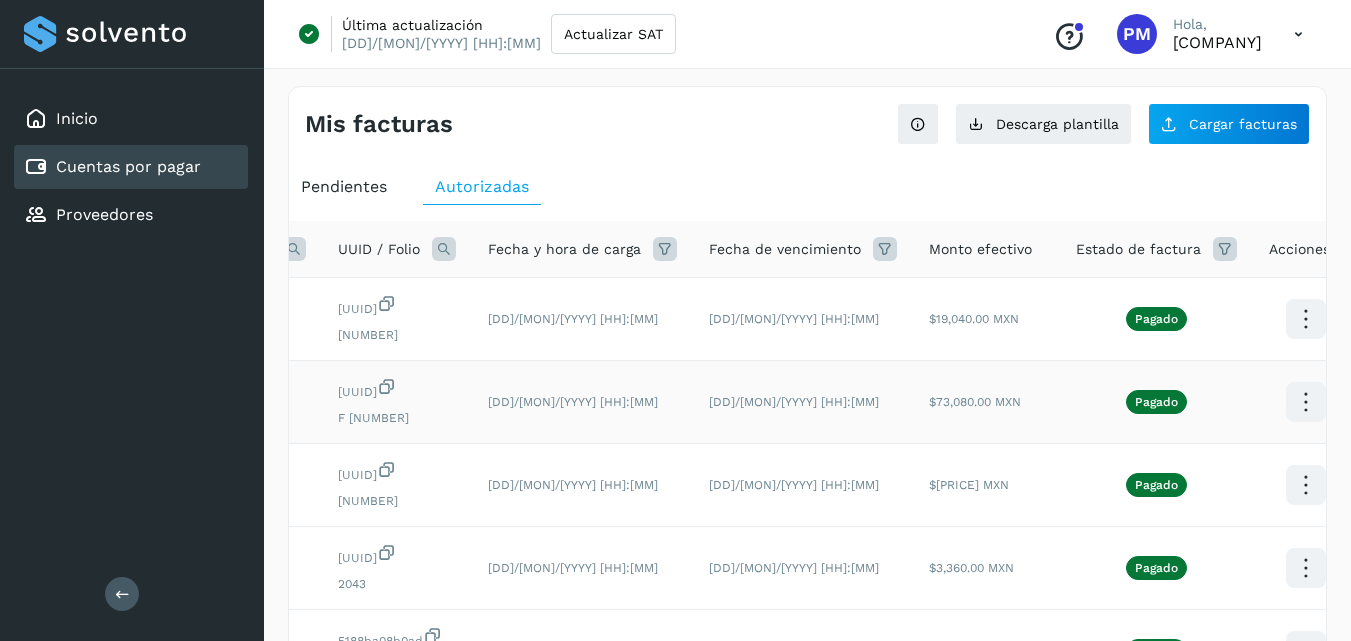 scroll, scrollTop: 0, scrollLeft: 243, axis: horizontal 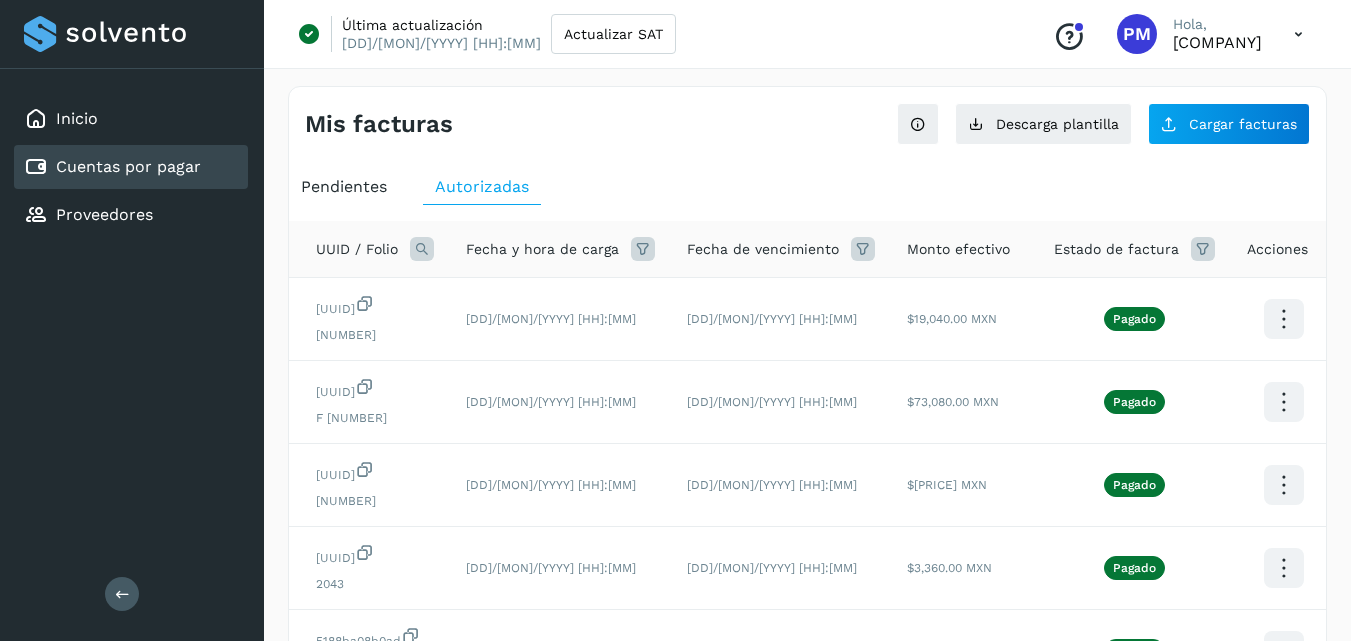 click at bounding box center [1298, 34] 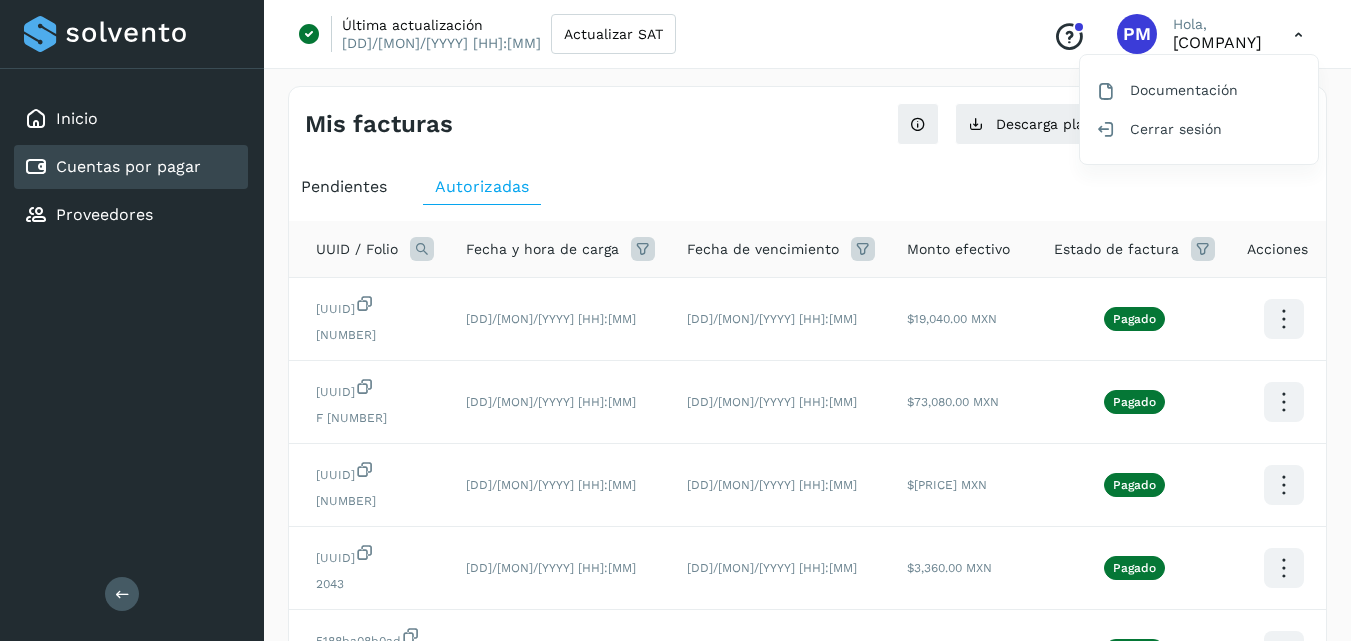 click at bounding box center (675, 320) 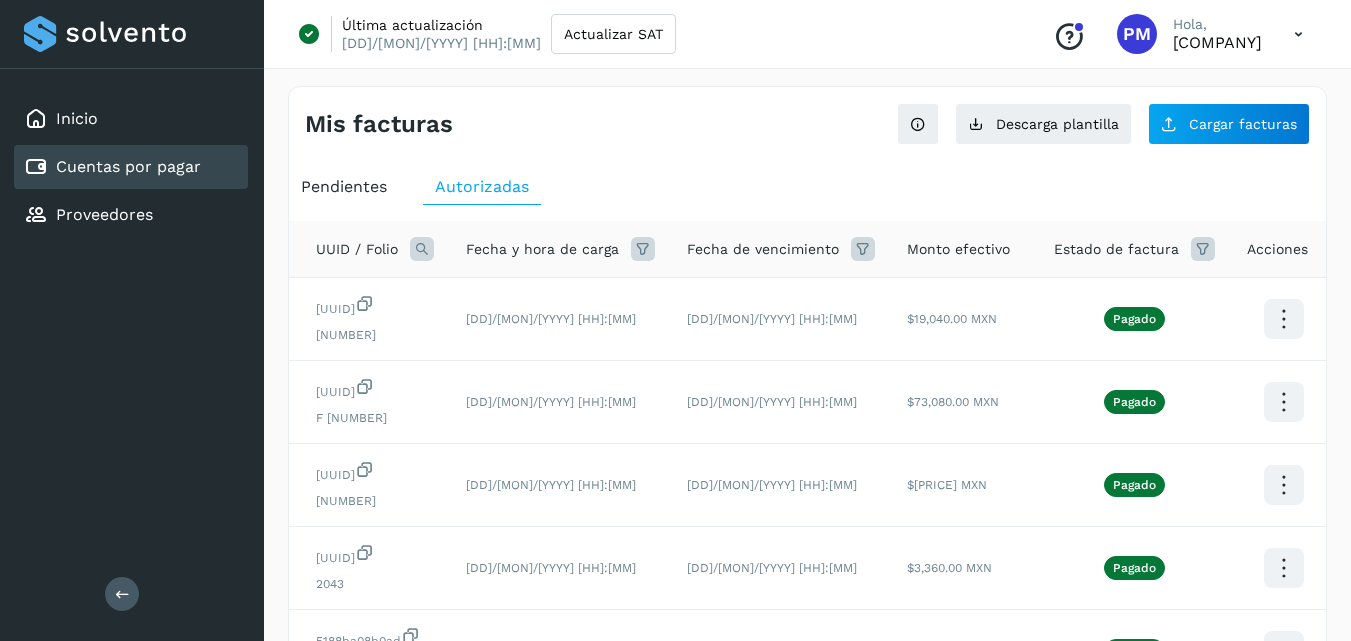 click on "Pendientes" at bounding box center [344, 186] 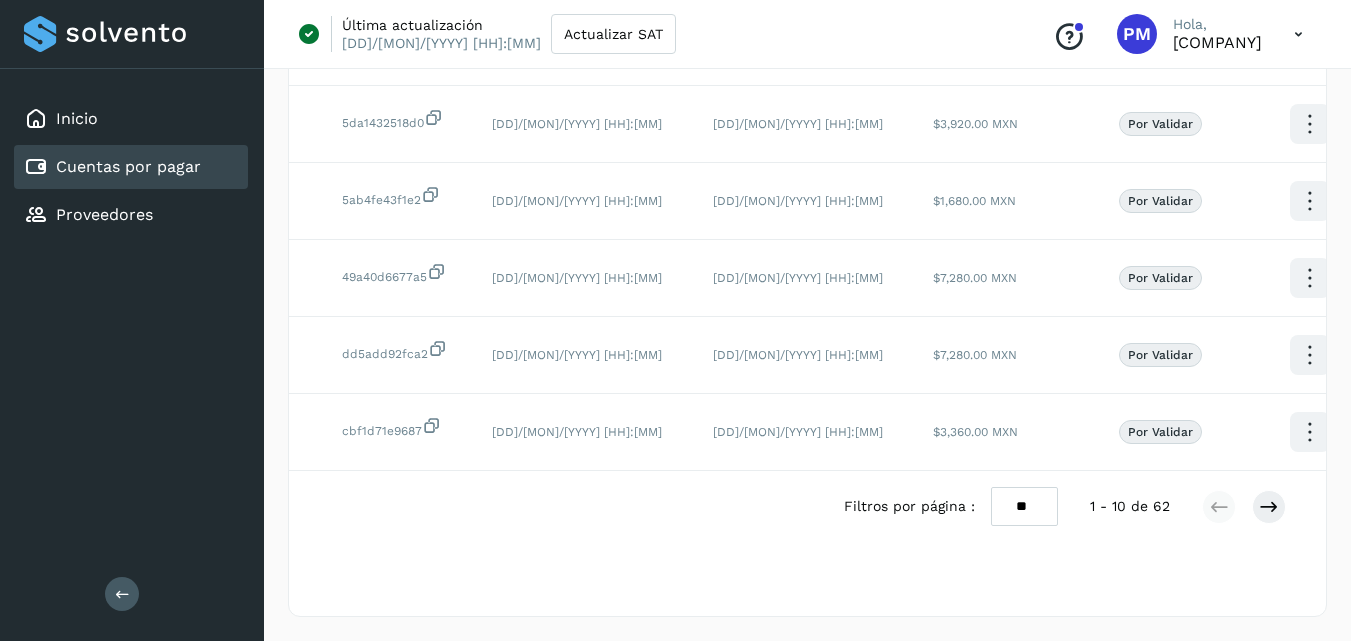 scroll, scrollTop: 952, scrollLeft: 0, axis: vertical 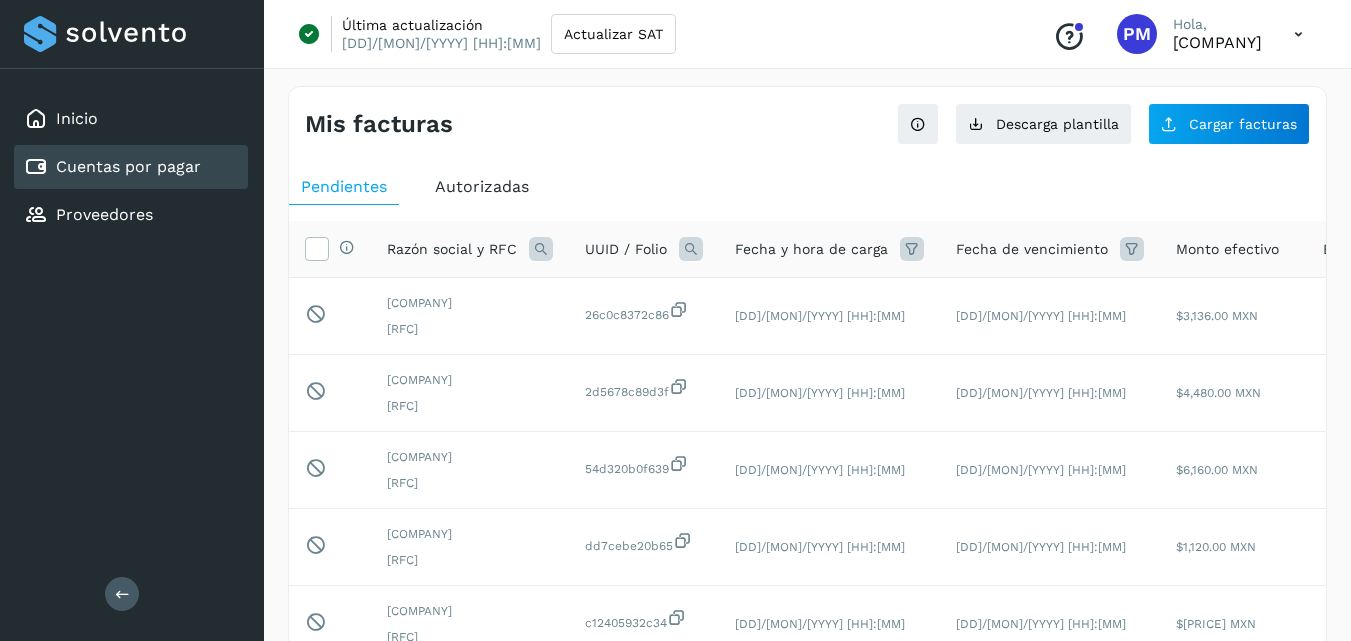 click on "Autorizadas" at bounding box center [482, 186] 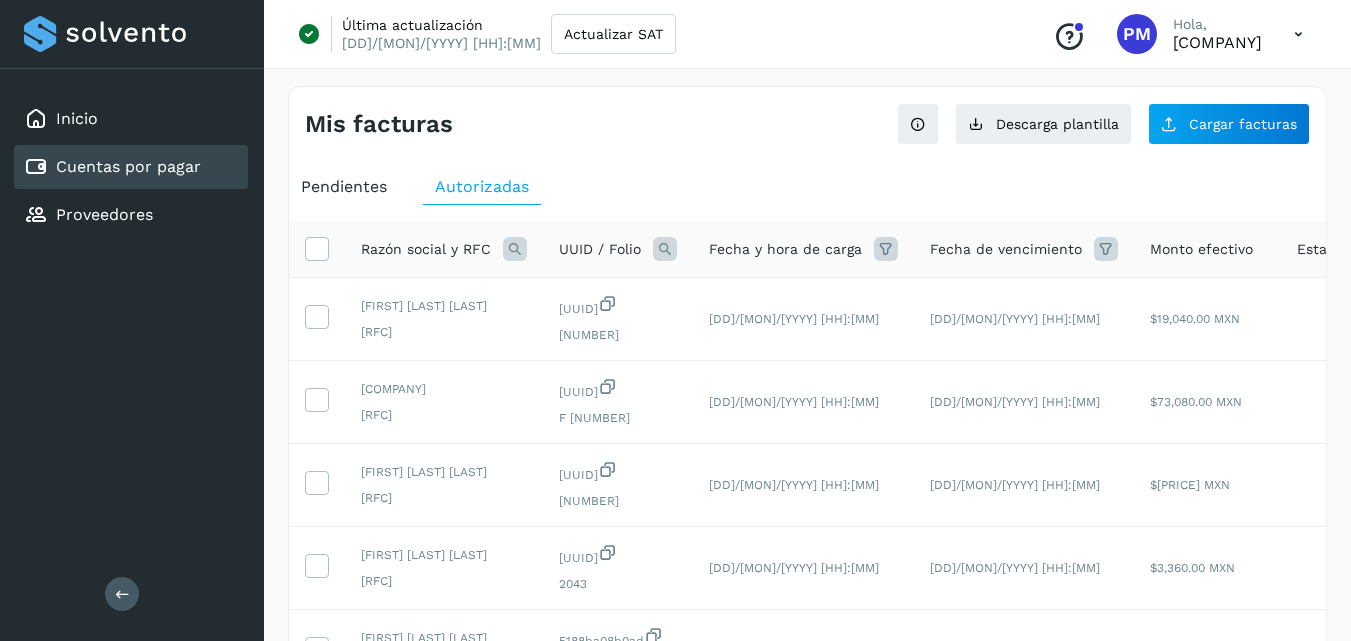 click on "Mis facturas
Ver instrucciones para cargar Facturas
Descarga plantilla Cargar facturas Pendientes Autorizadas Razón social y RFC UUID / Folio Fecha y hora de carga Fecha de vencimiento Monto efectivo Estado de factura Acciones [FIRST] [LAST] [RFC] [UUID]  818 [DD]/[MON]/[YYYY] [HH]:[MM] [DD]/[MON]/[YYYY] [HH]:[MM] $[PRICE] MXN Pagado [COMPANY] [RFC] [UUID]  F 6712 [DD]/[MON]/[YYYY] [HH]:[MM] [DD]/[MON]/[YYYY] [HH]:[MM] $[PRICE] MXN Pagado [FIRST] [LAST] [RFC] [UUID]  2147 [DD]/[MON]/[YYYY] [HH]:[MM] [DD]/[MON]/[YYYY] [HH]:[MM] $[PRICE] MXN Pagado [FIRST] [LAST] [RFC] [UUID]  2043 [DD]/[MON]/[YYYY] [HH]:[MM] [DD]/[MON]/[YYYY] [HH]:[MM] $[PRICE] MXN Pagado [FIRST] [LAST] [RFC] [UUID]  2056 [DD]/[MON]/[YYYY] [HH]:[MM] [DD]/[MON]/[YYYY] [HH]:[MM] $[PRICE] MXN Pagado [COMPANY] , S.A. de C.V. [RFC] [UUID]  54266 [DD]/[MON]/[YYYY] [HH]:[MM] [DD]/[MON]/[YYYY] [HH]:[MM] $[PRICE] MXN Pagado [FIRST] [LAST] [RFC]" at bounding box center (807, 670) 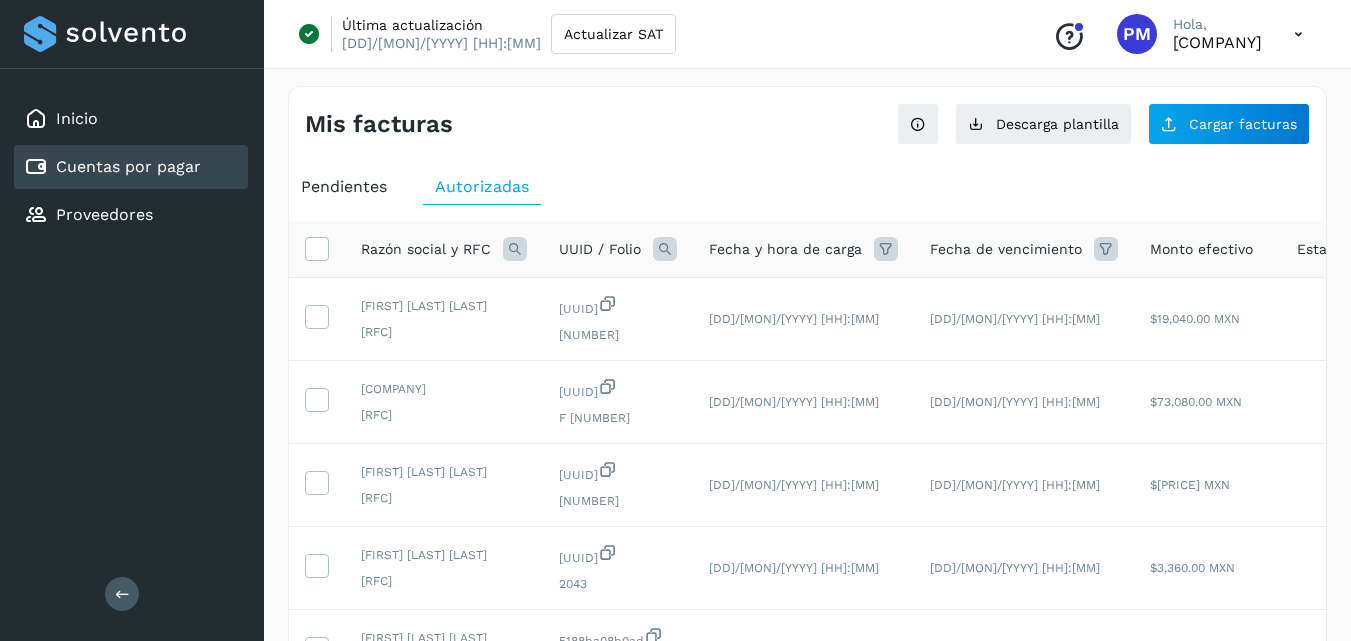 click on "Mis facturas" at bounding box center (556, 124) 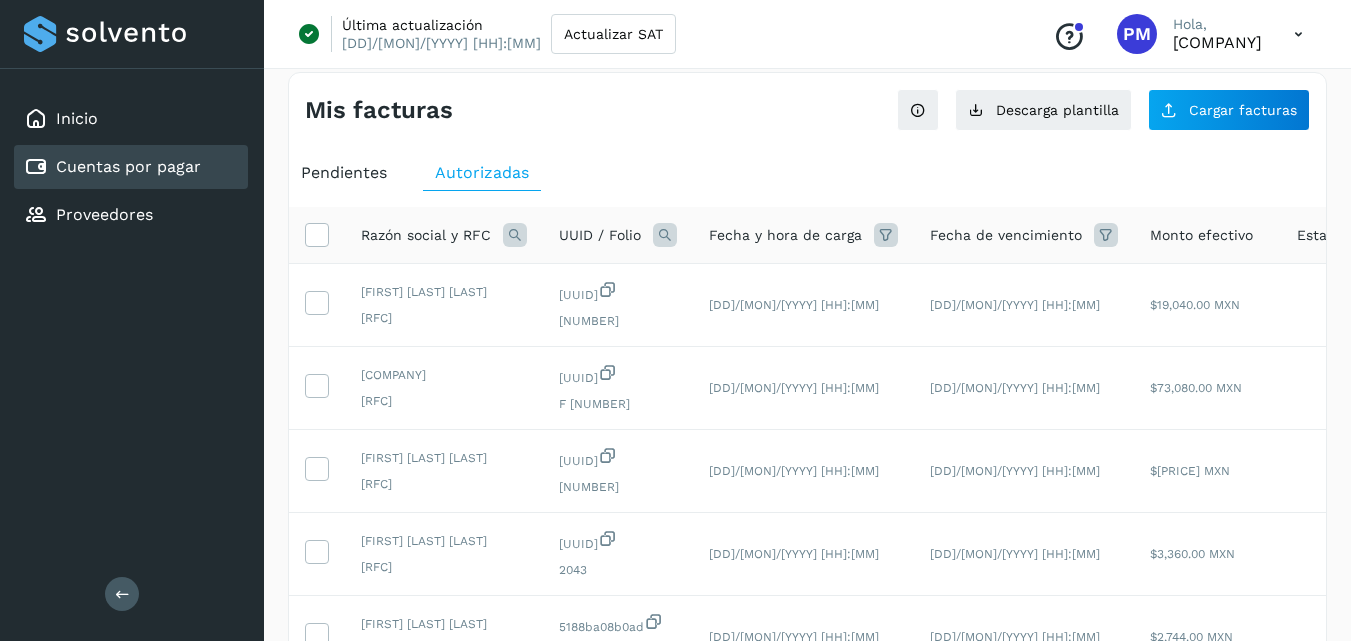 scroll, scrollTop: 0, scrollLeft: 0, axis: both 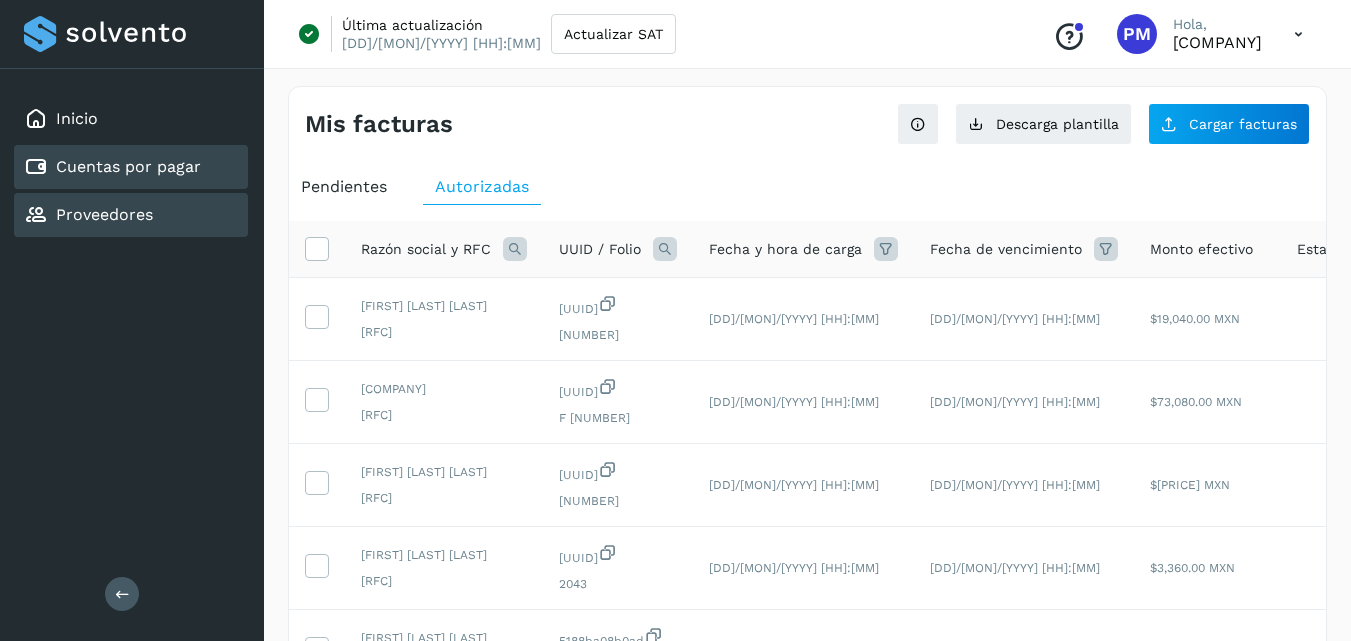 click on "Proveedores" 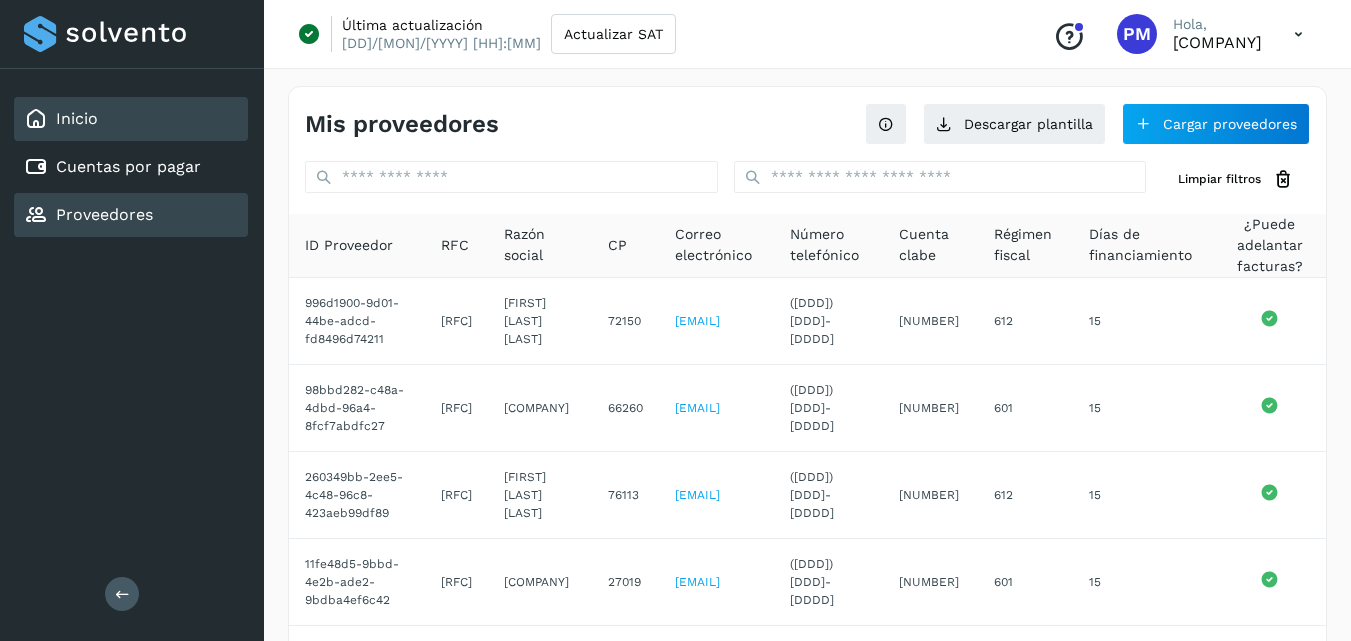 click on "Inicio" 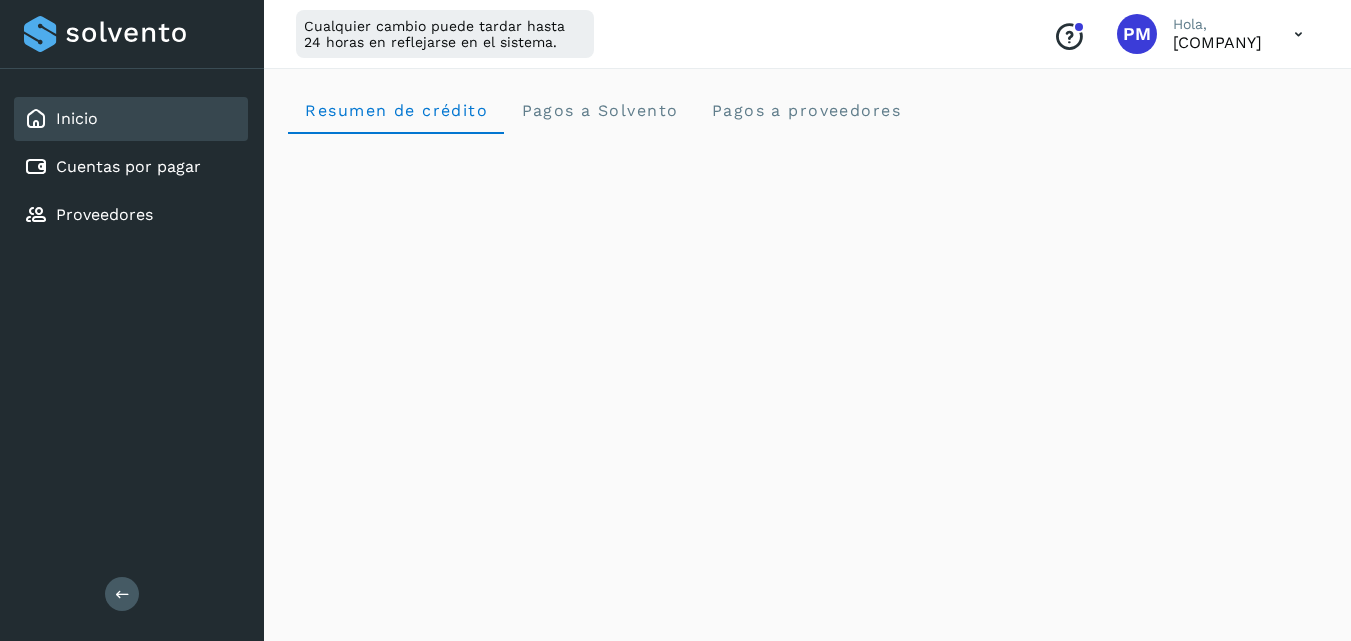 click on "Resumen de crédito Pagos a Solvento Pagos a proveedores" at bounding box center [807, 110] 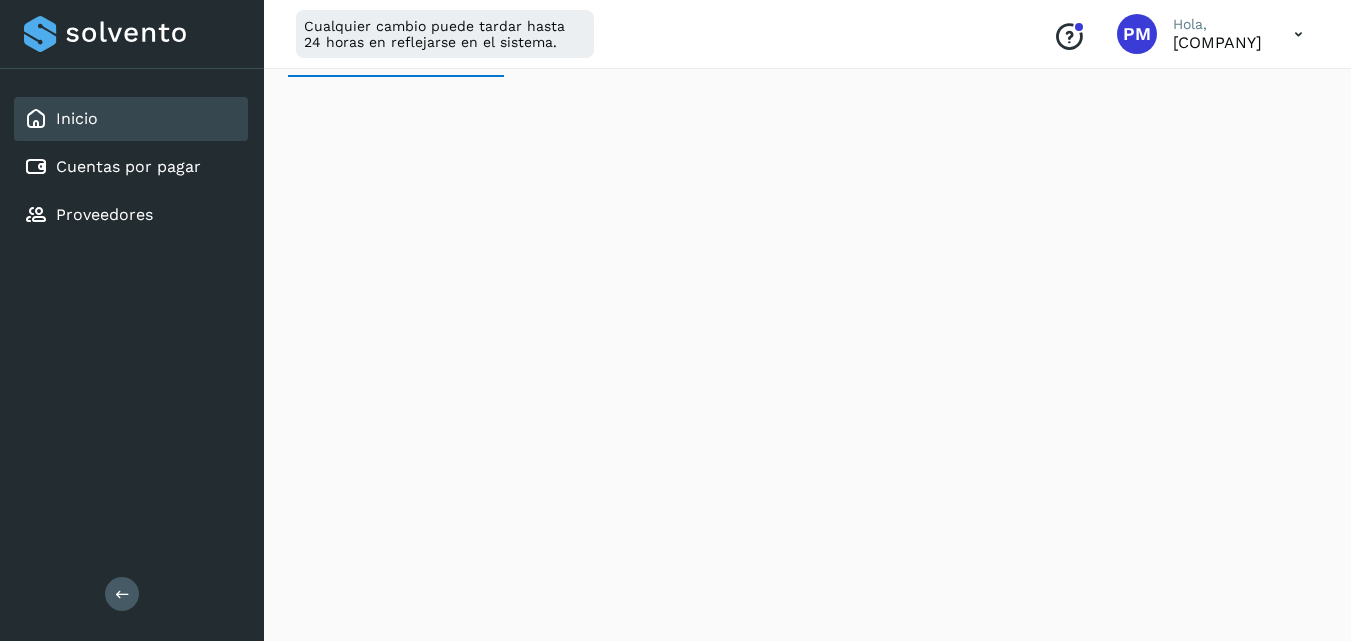 scroll, scrollTop: 0, scrollLeft: 0, axis: both 